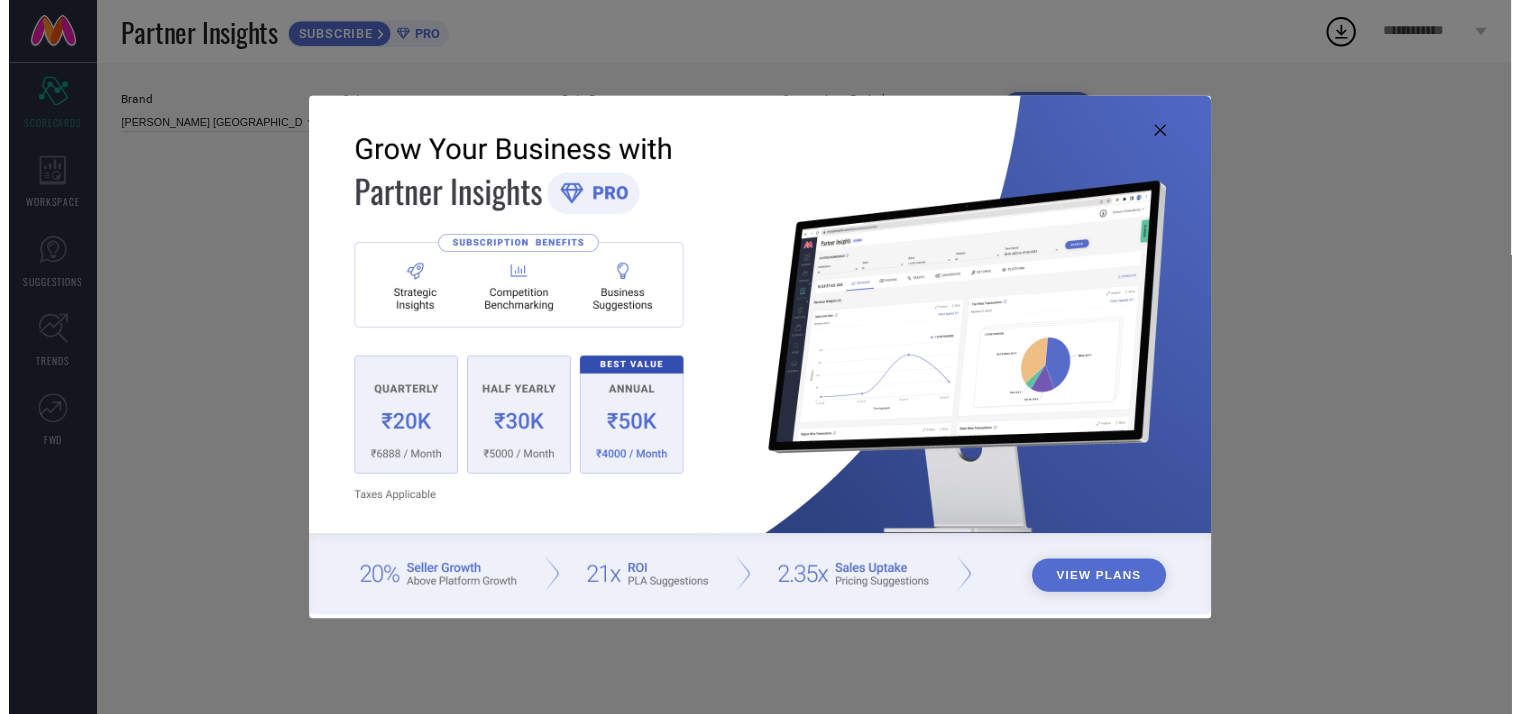 scroll, scrollTop: 0, scrollLeft: 0, axis: both 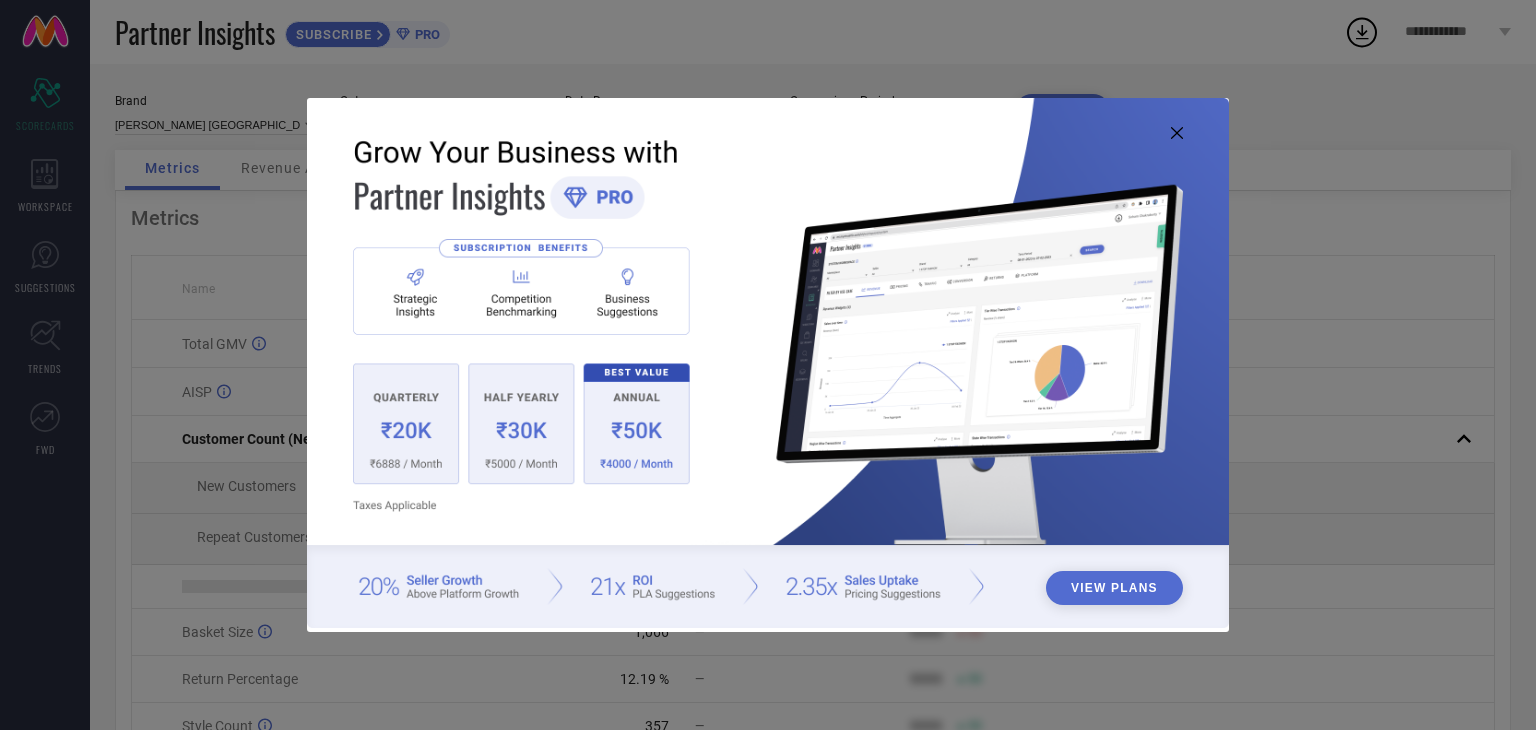 click 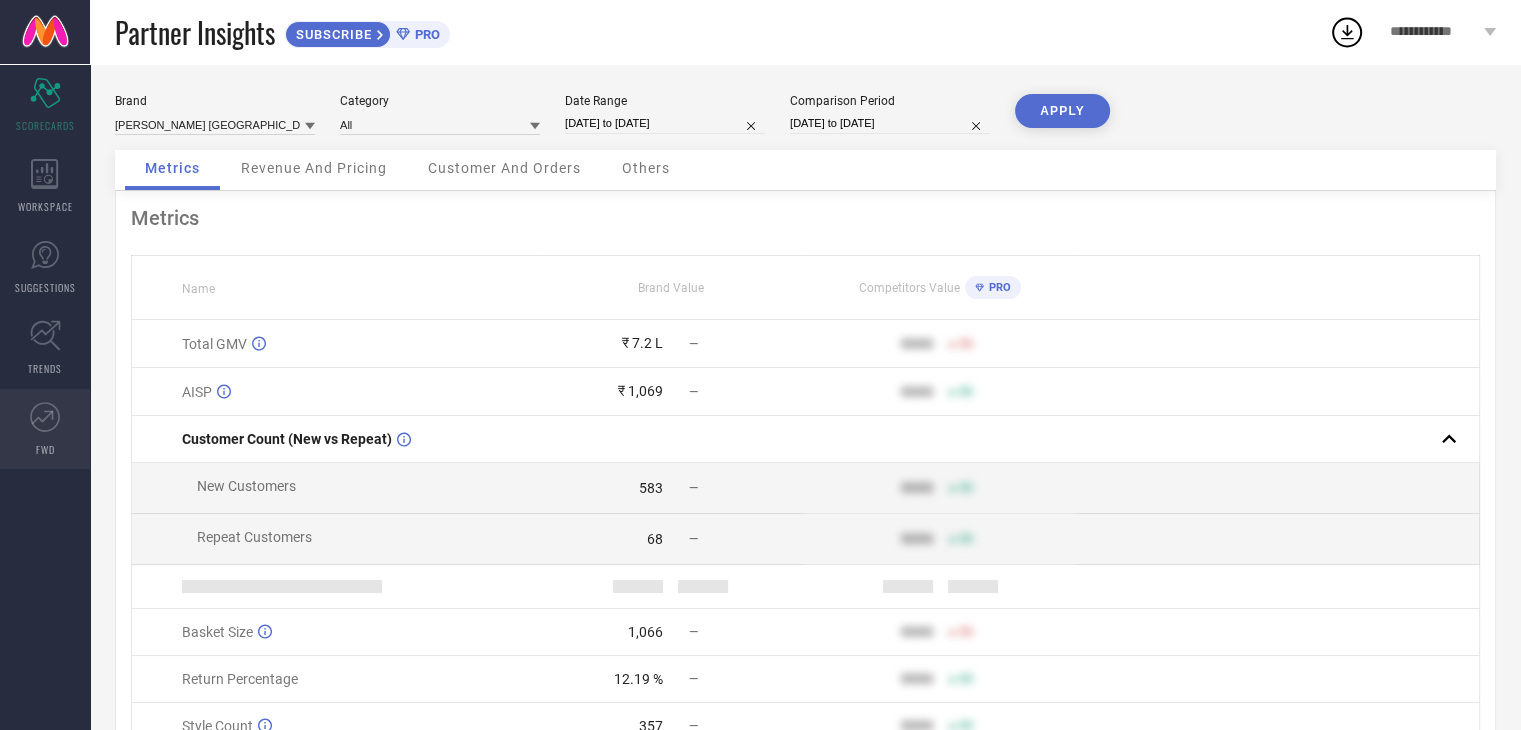 click 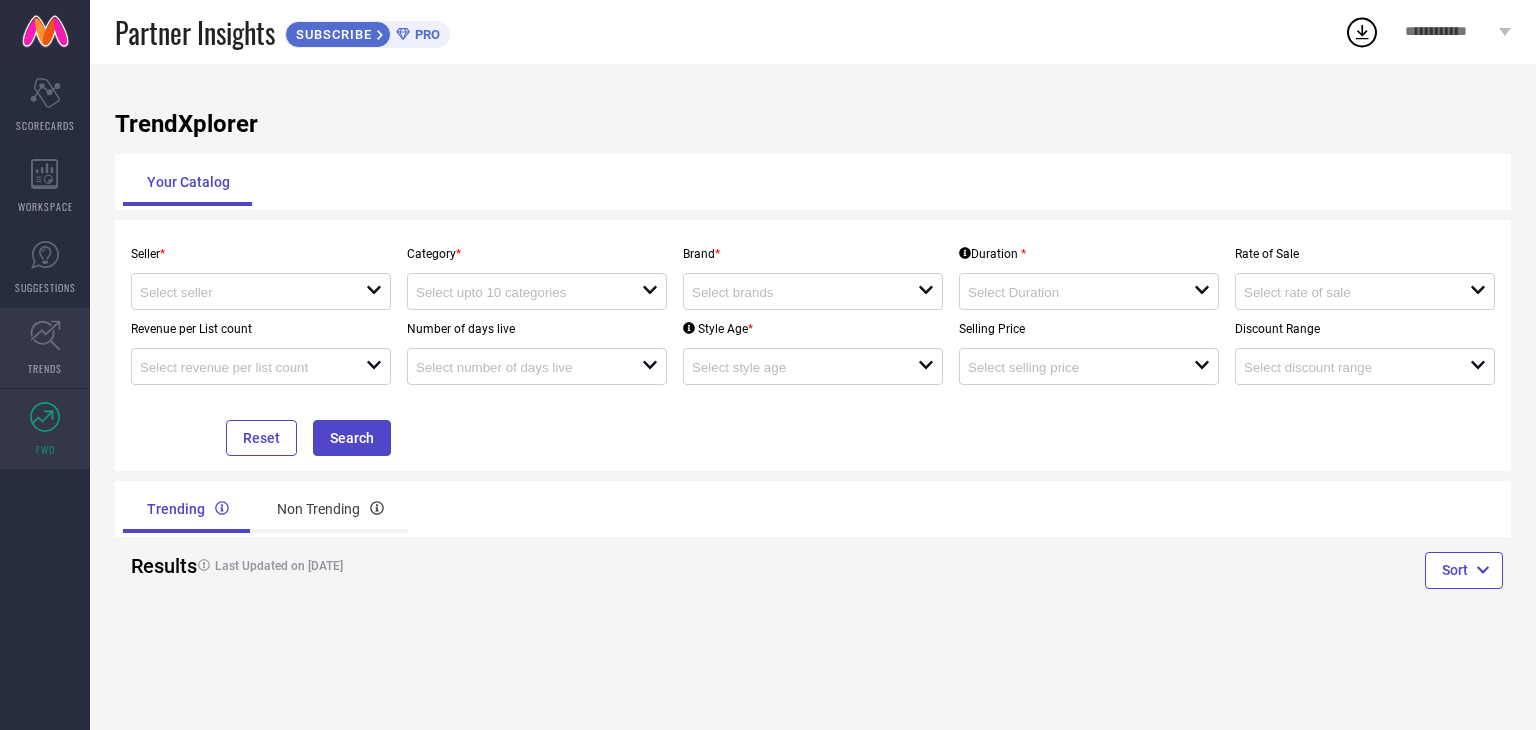 click 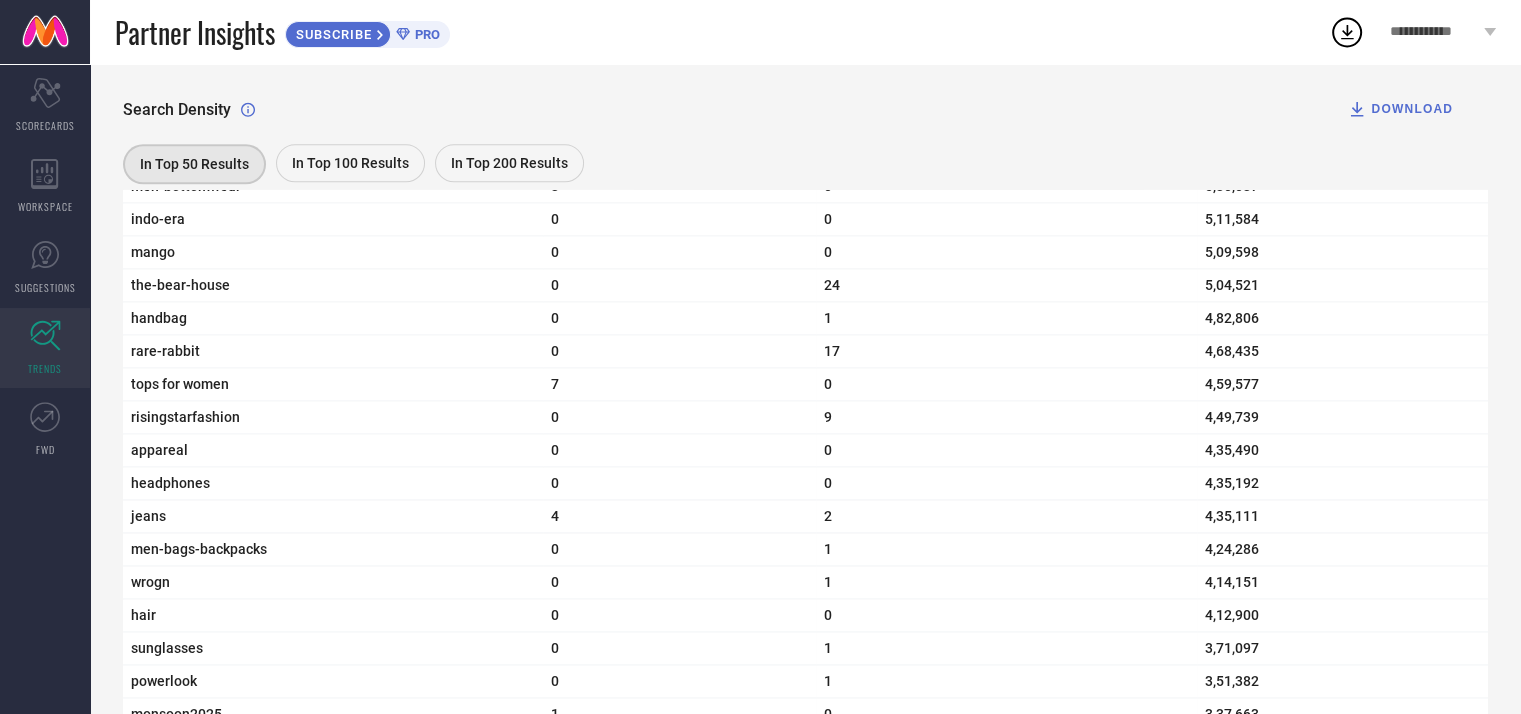scroll, scrollTop: 2264, scrollLeft: 14, axis: both 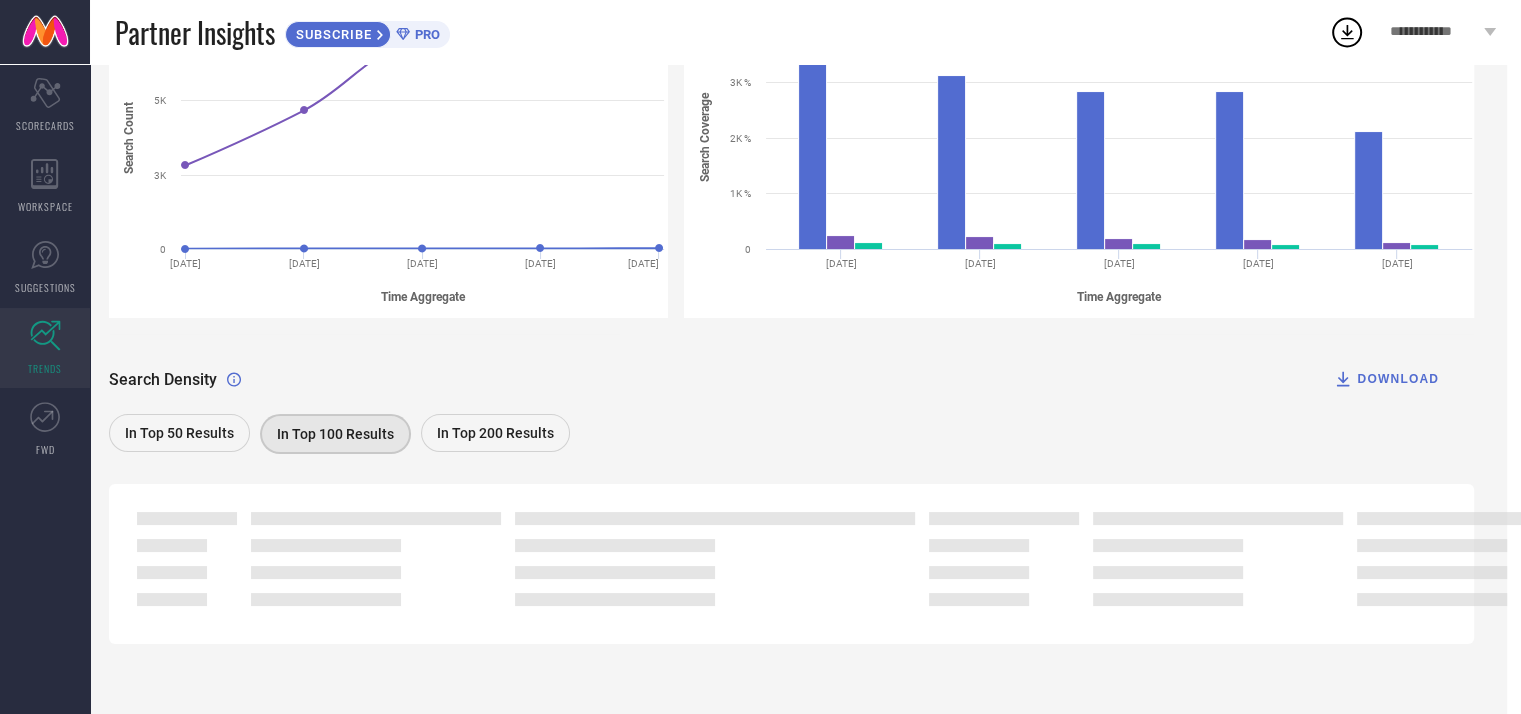 click on "In Top 50 Results" at bounding box center (179, 433) 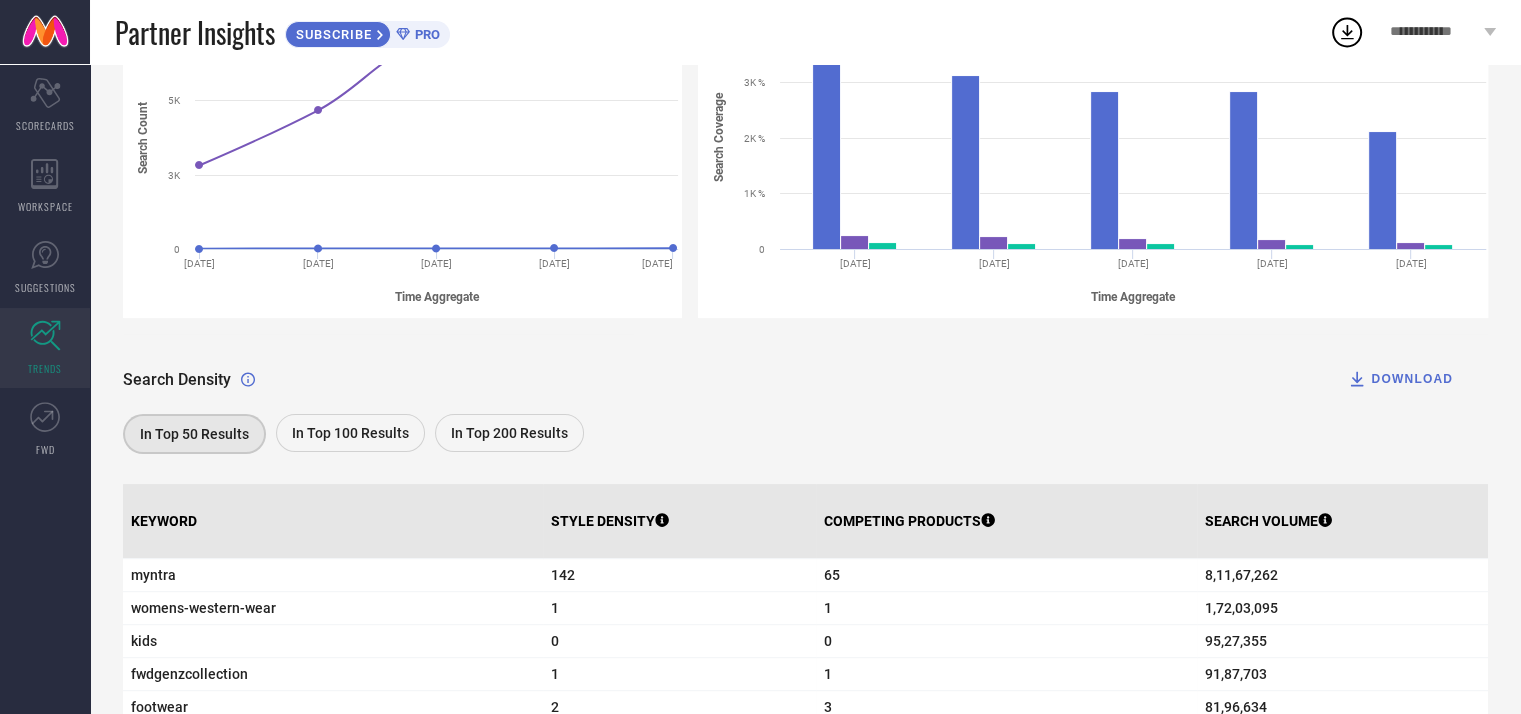 scroll, scrollTop: 2264, scrollLeft: 14, axis: both 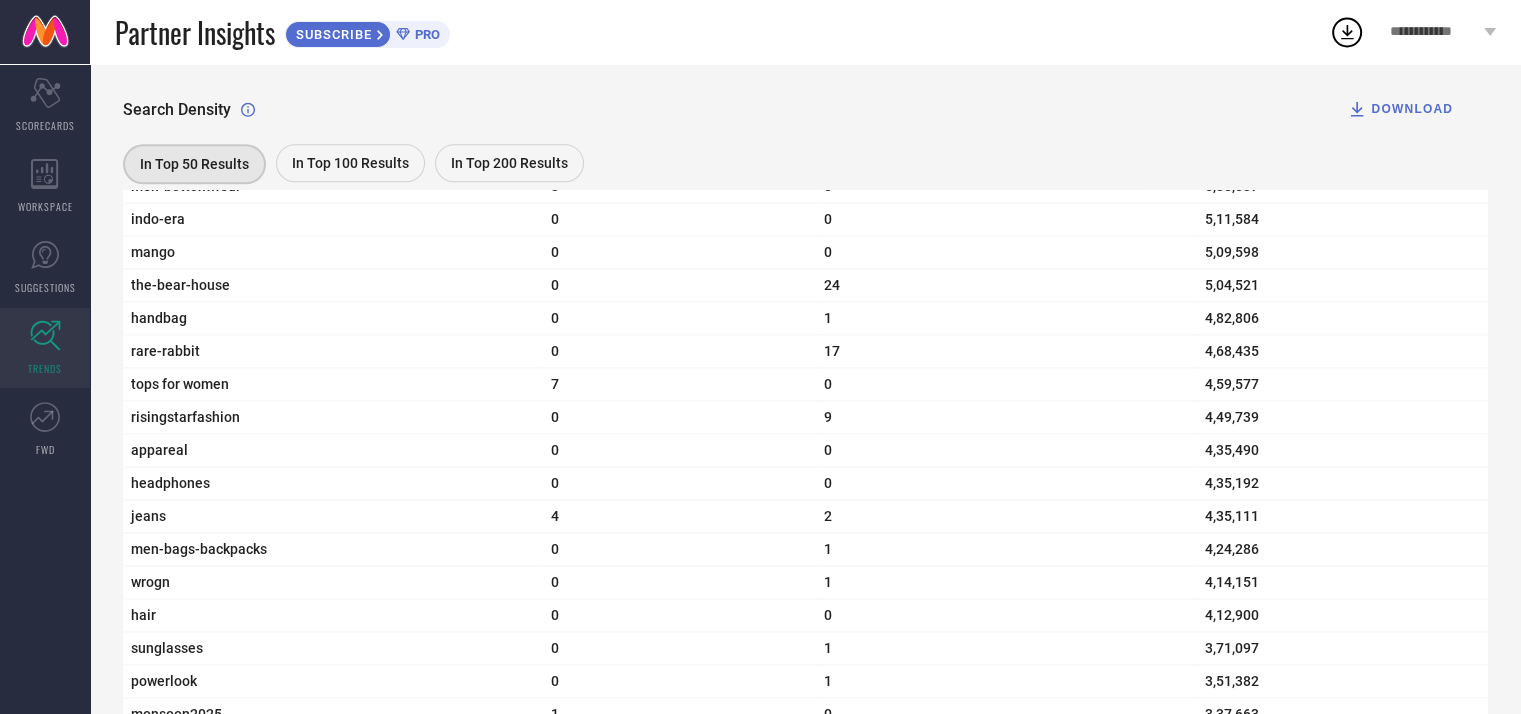 click on "DOWNLOAD" at bounding box center (1400, 109) 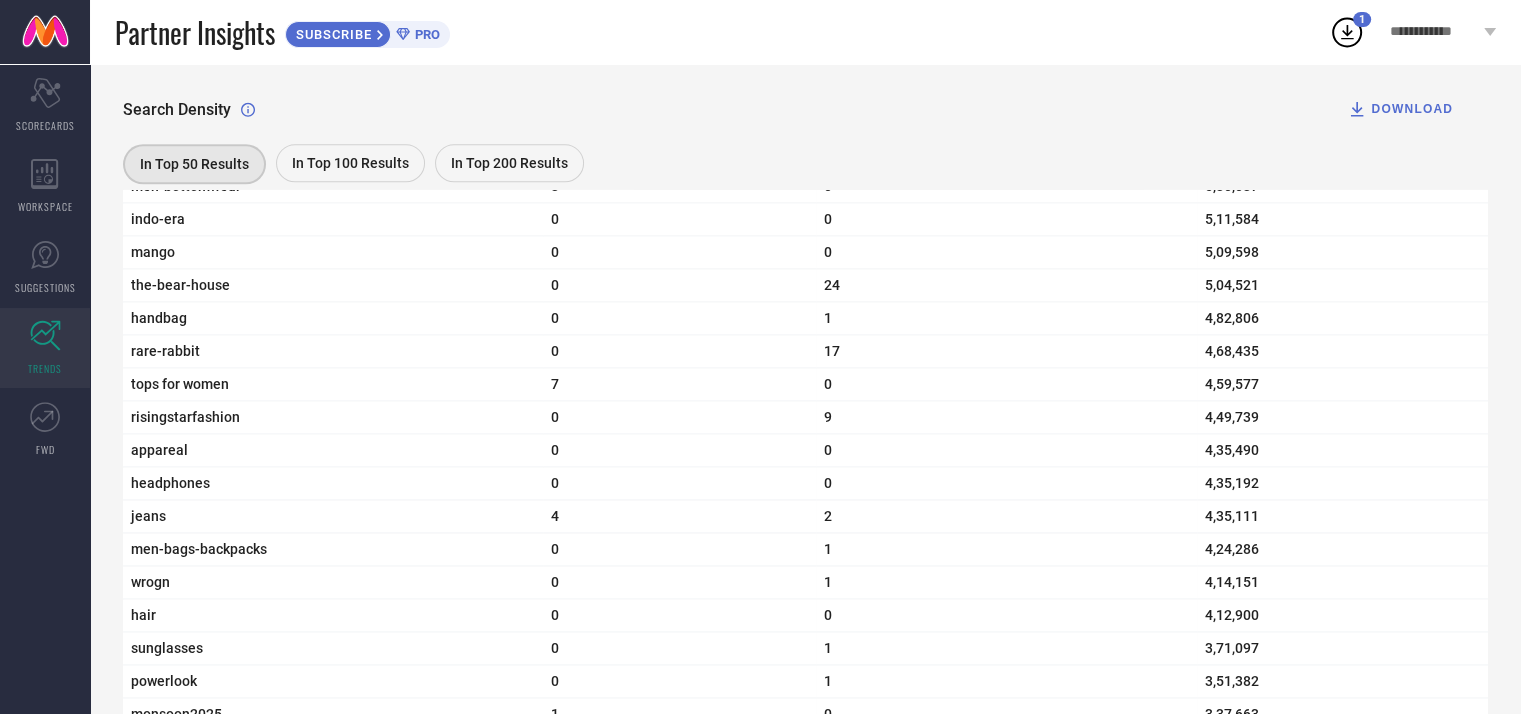 click 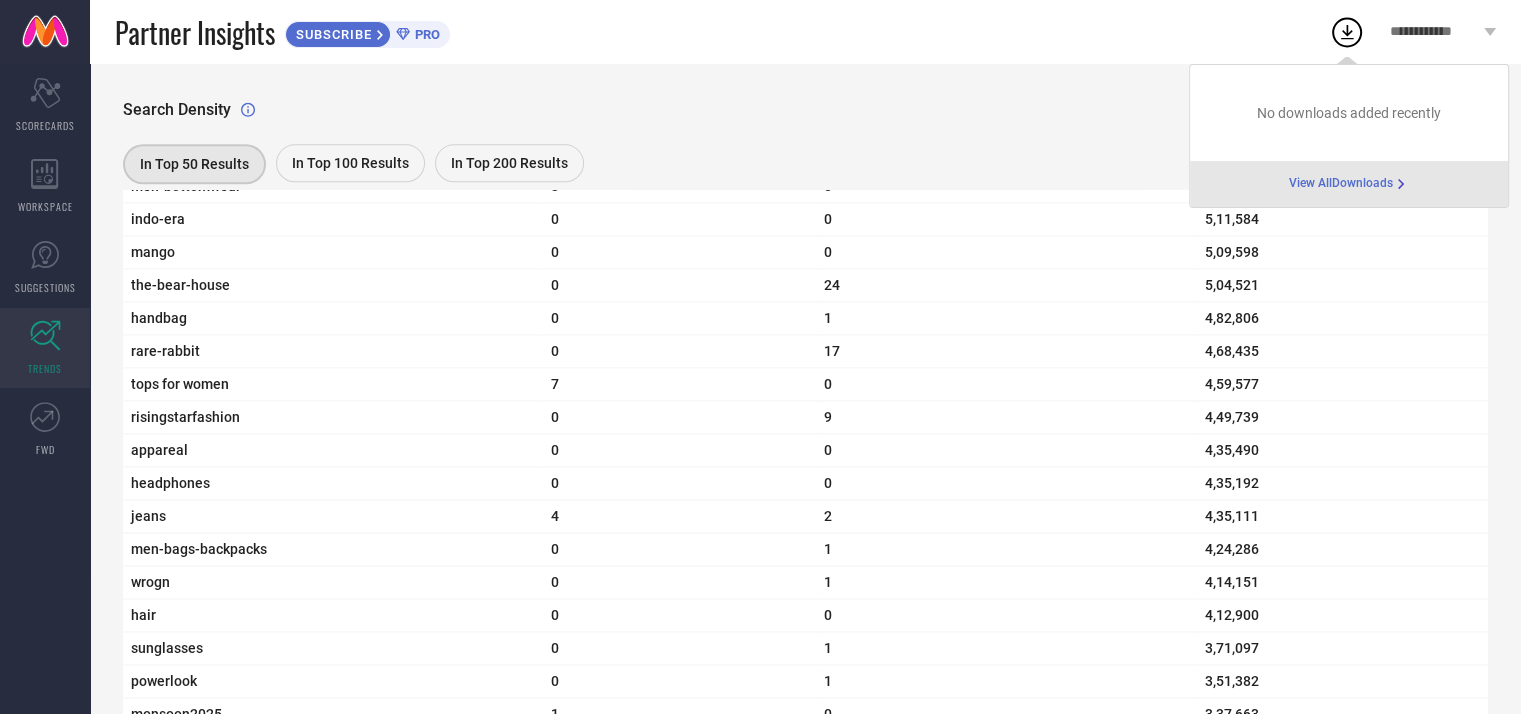 click on "View All   Downloads" at bounding box center [1341, 184] 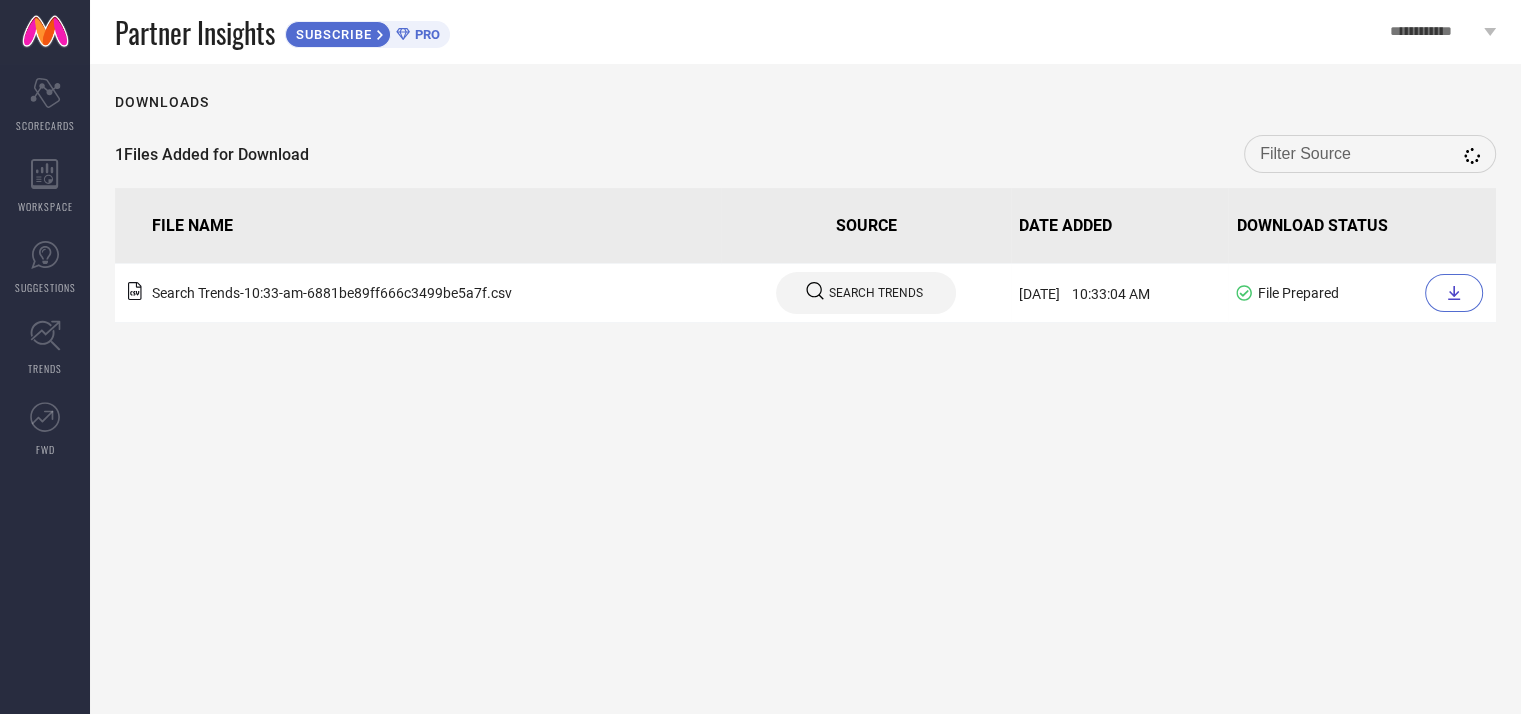 scroll, scrollTop: 0, scrollLeft: 0, axis: both 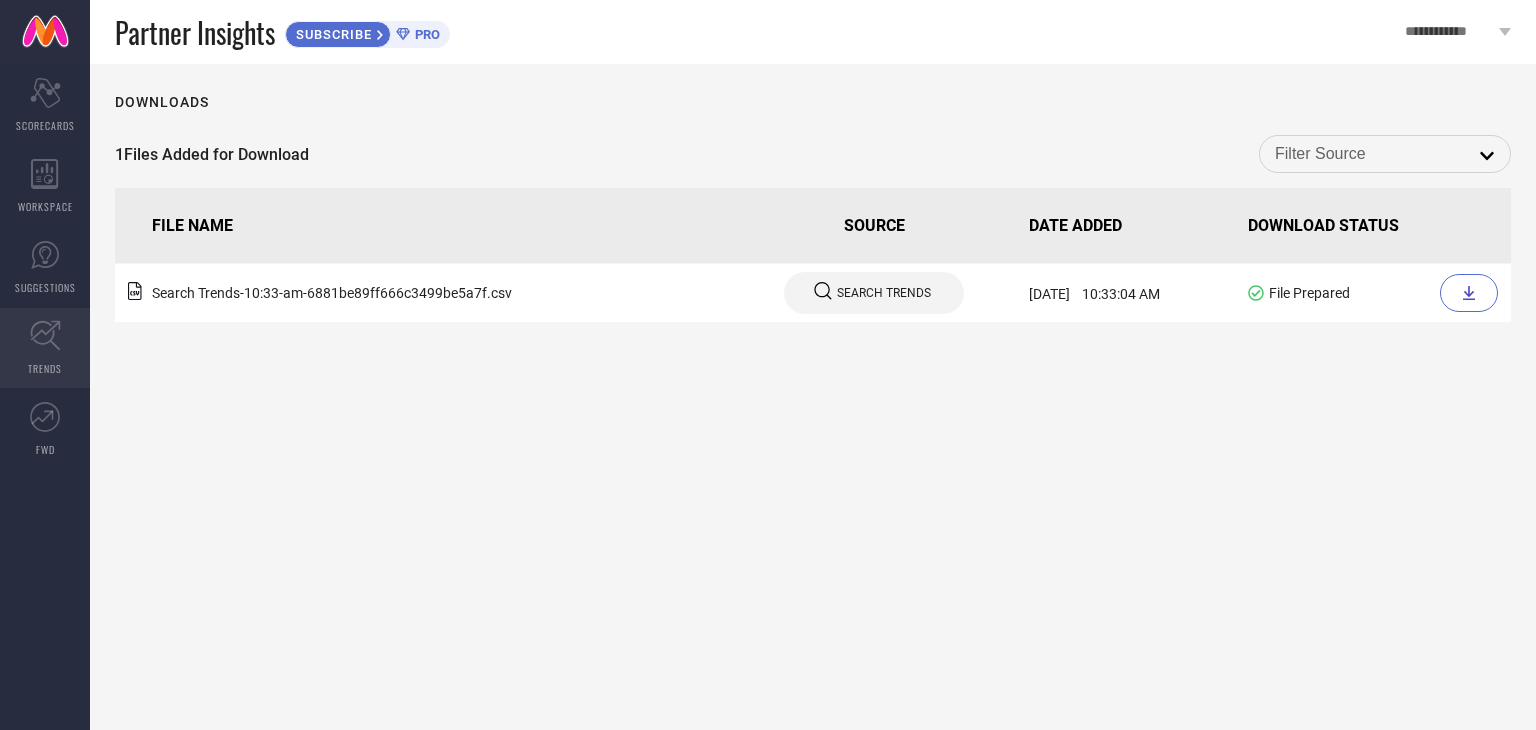 click 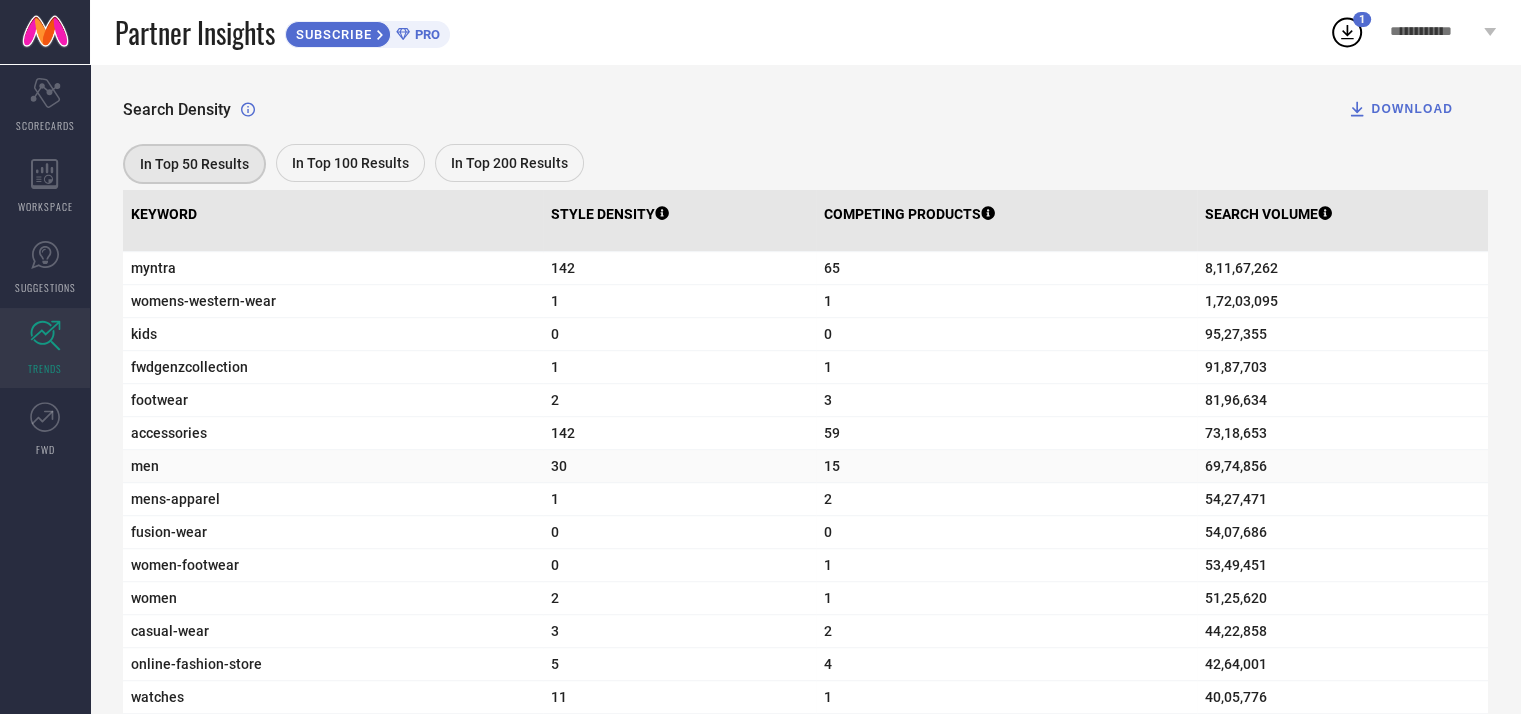 scroll, scrollTop: 668, scrollLeft: 0, axis: vertical 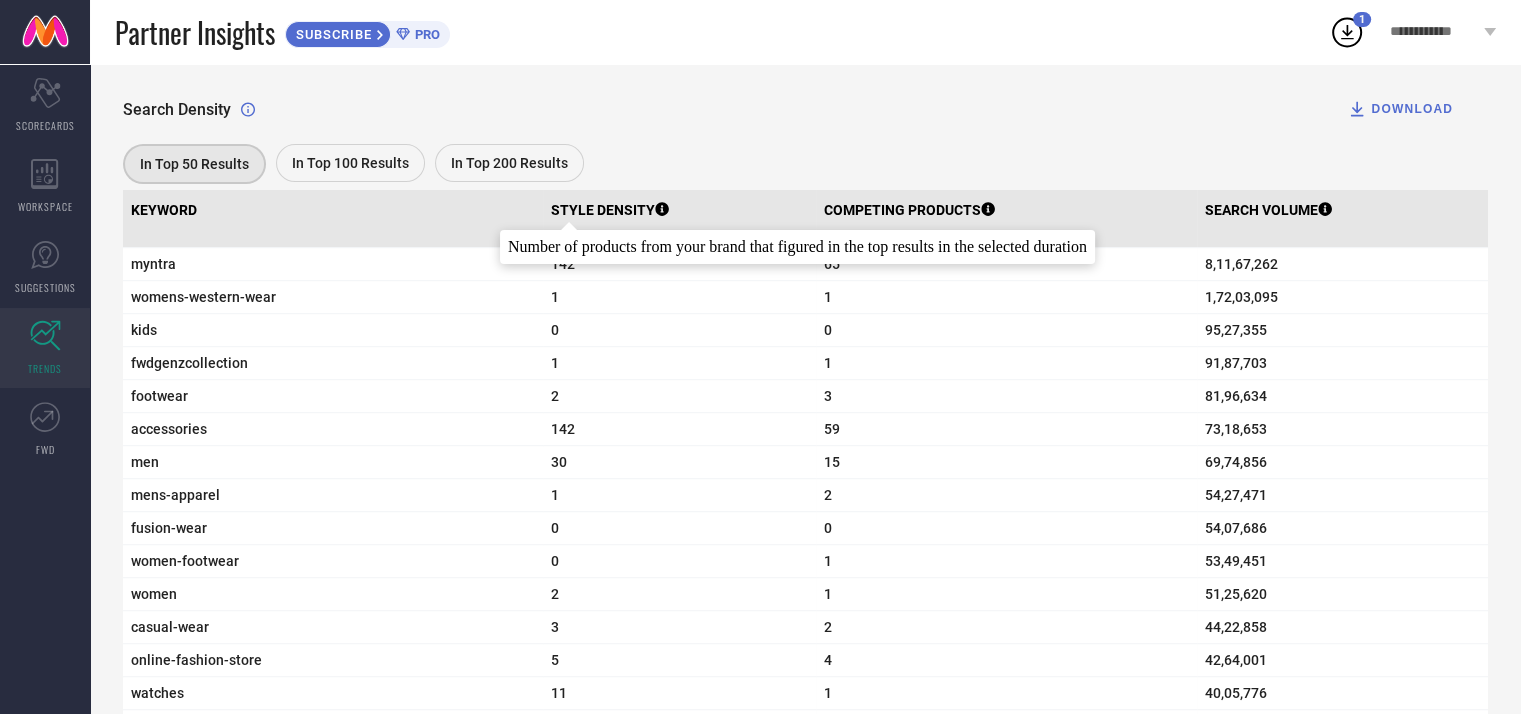 click on "STYLE DENSITY" at bounding box center [610, 210] 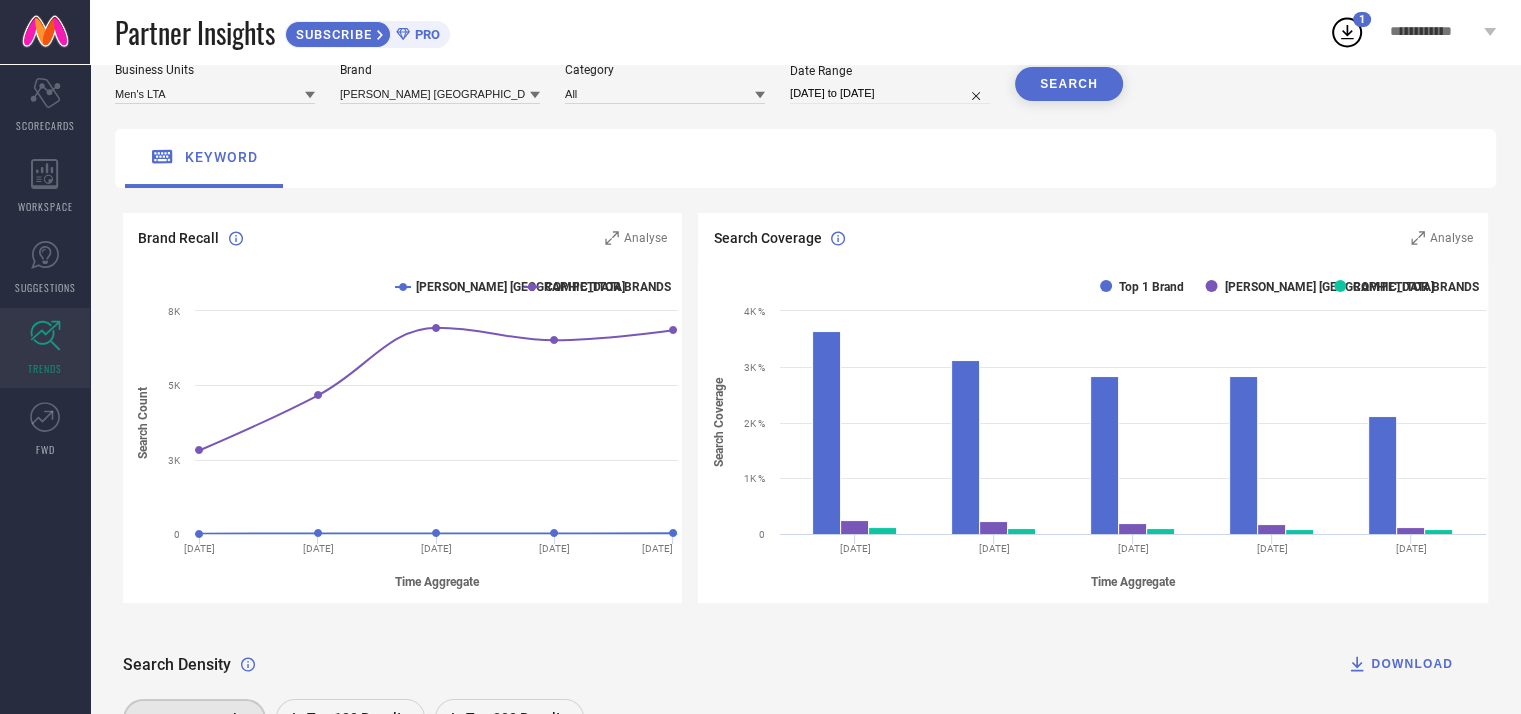 scroll, scrollTop: 0, scrollLeft: 0, axis: both 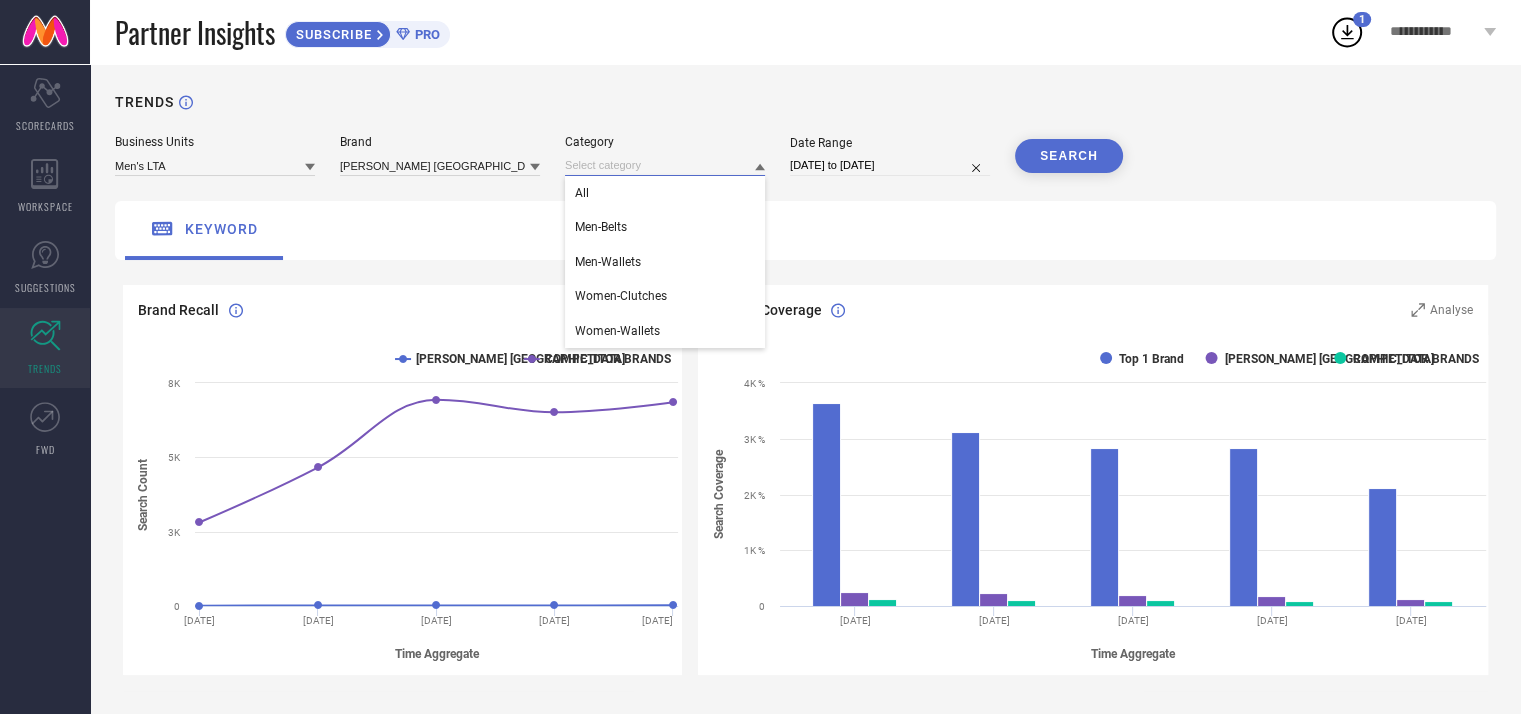 click at bounding box center (665, 165) 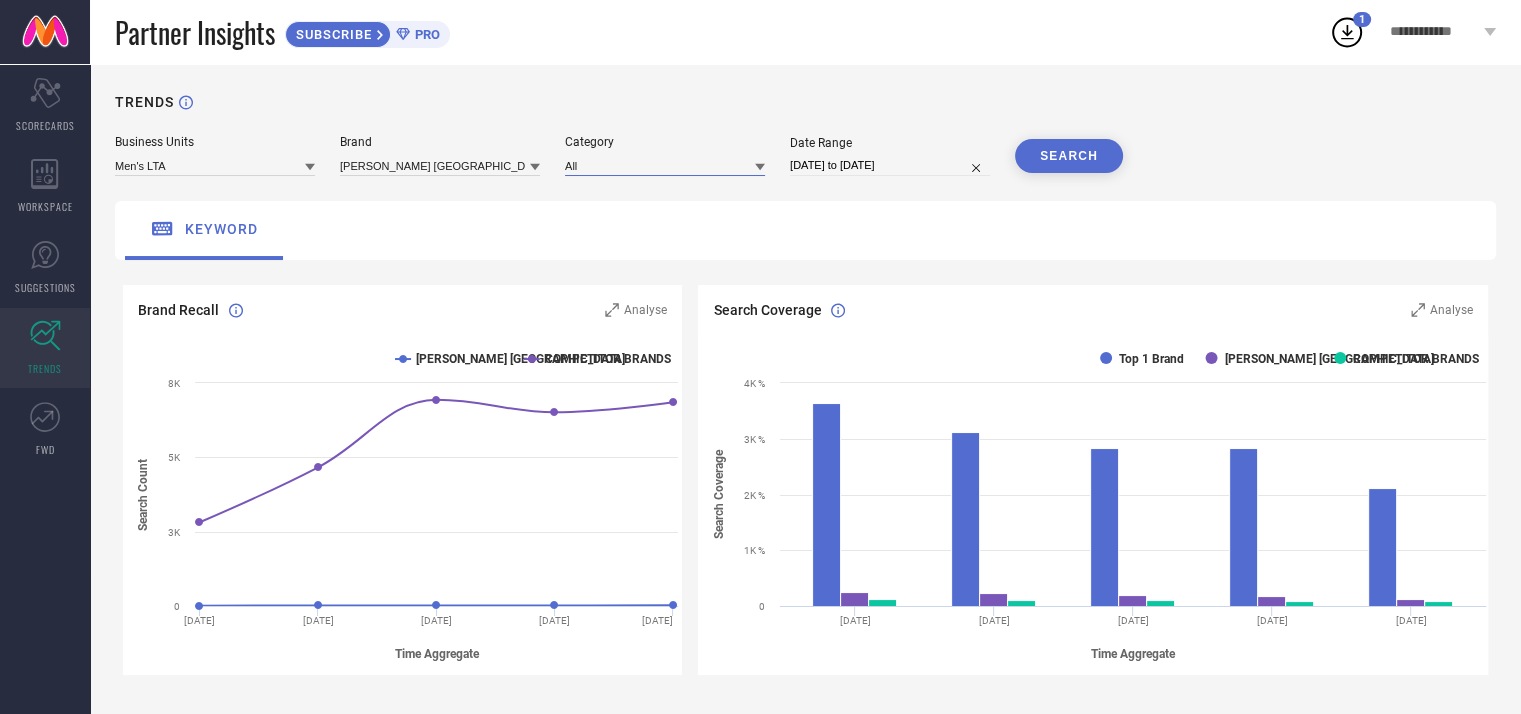 click at bounding box center (665, 165) 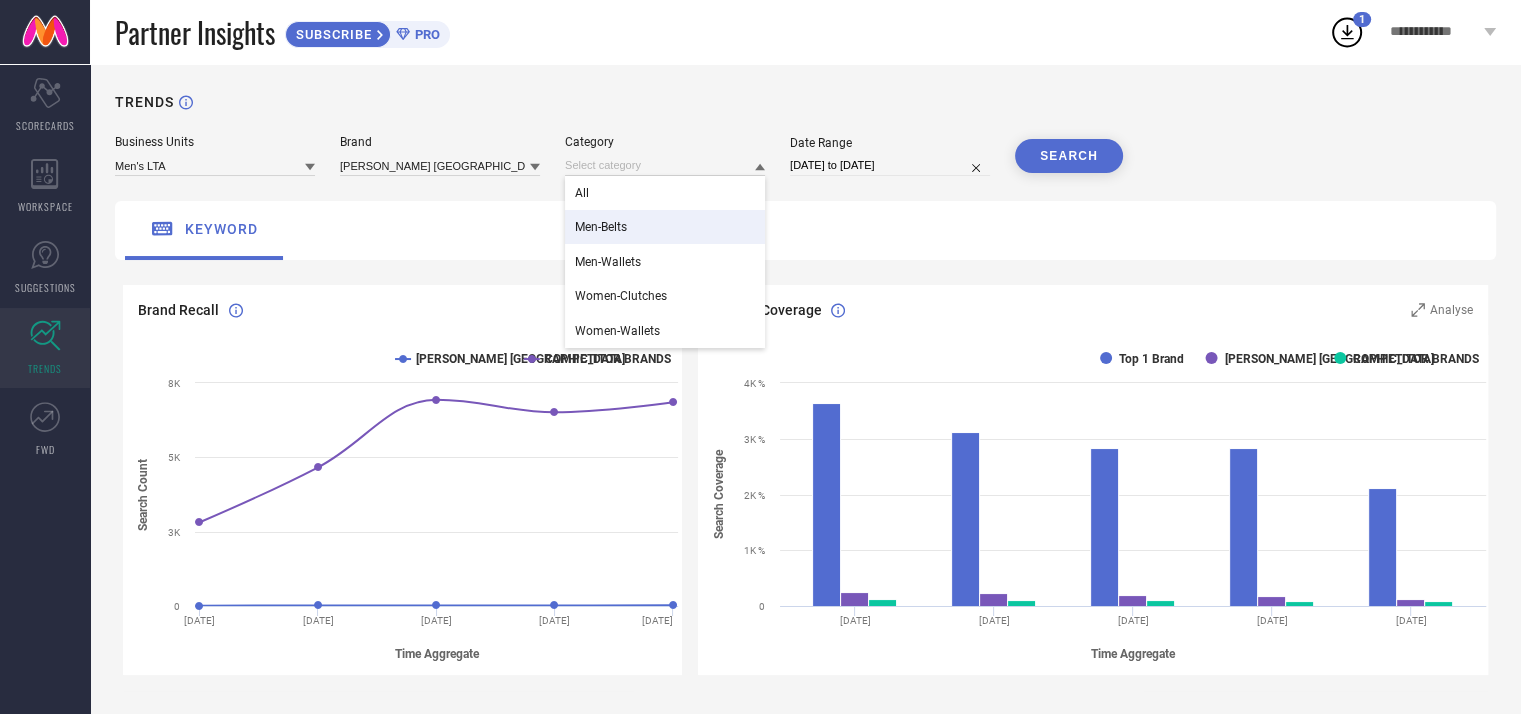 click on "Men-Belts" at bounding box center [665, 227] 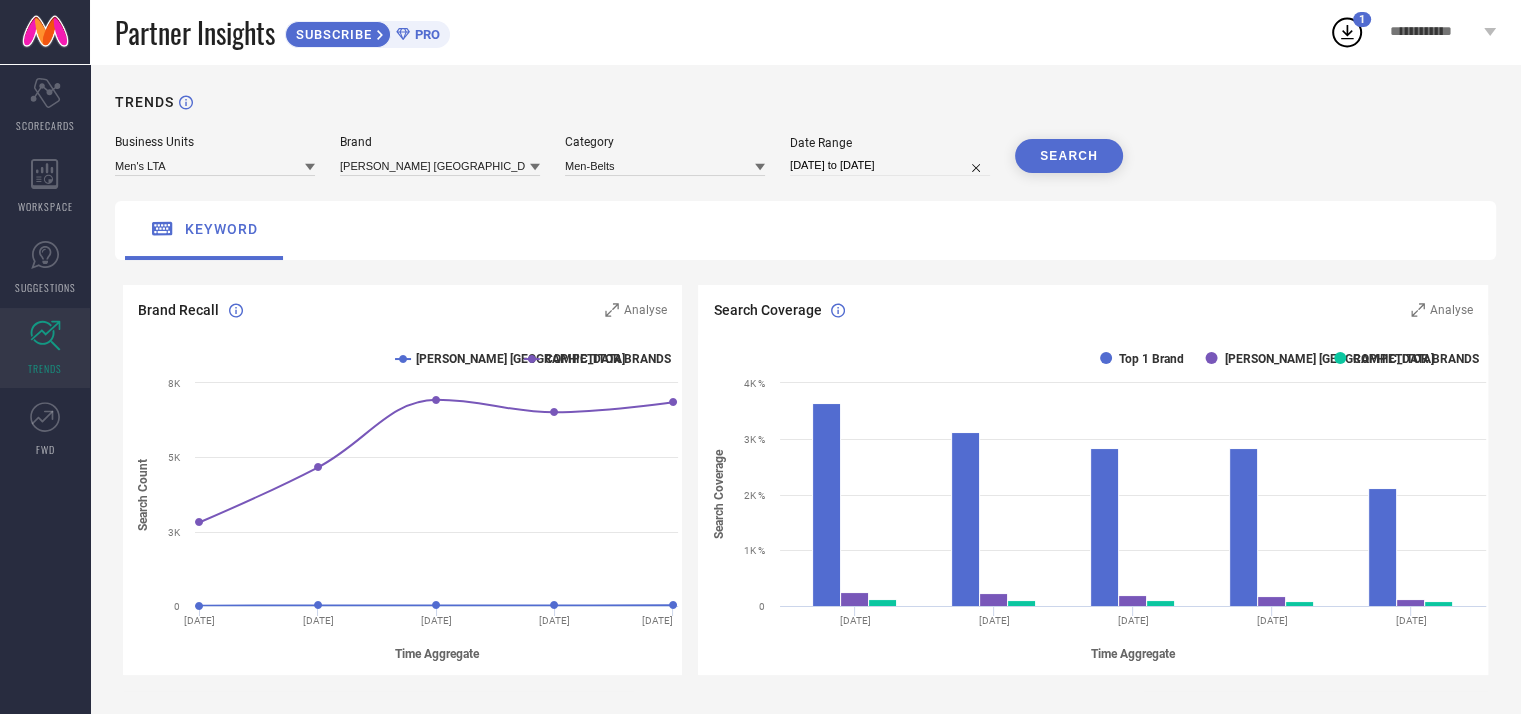 click on "SEARCH" at bounding box center [1069, 156] 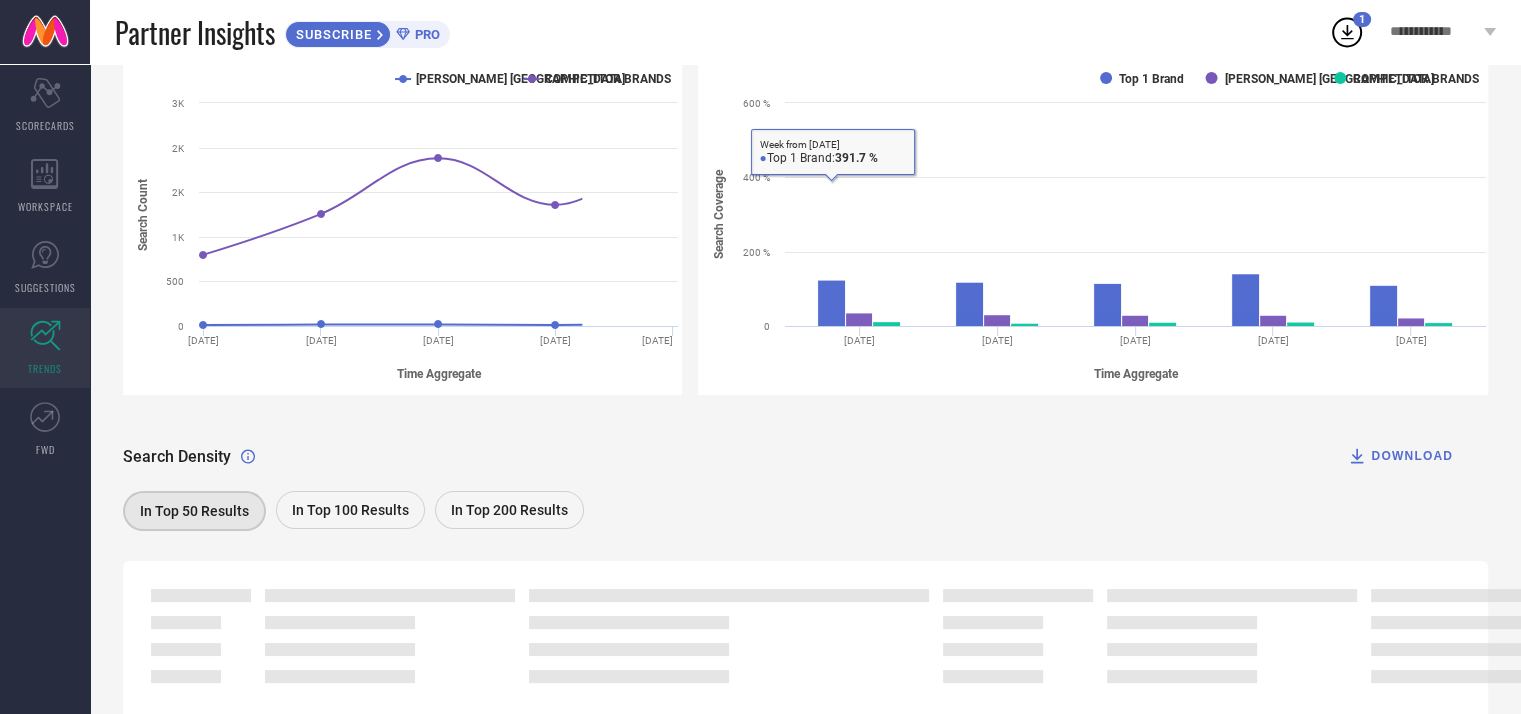scroll, scrollTop: 357, scrollLeft: 0, axis: vertical 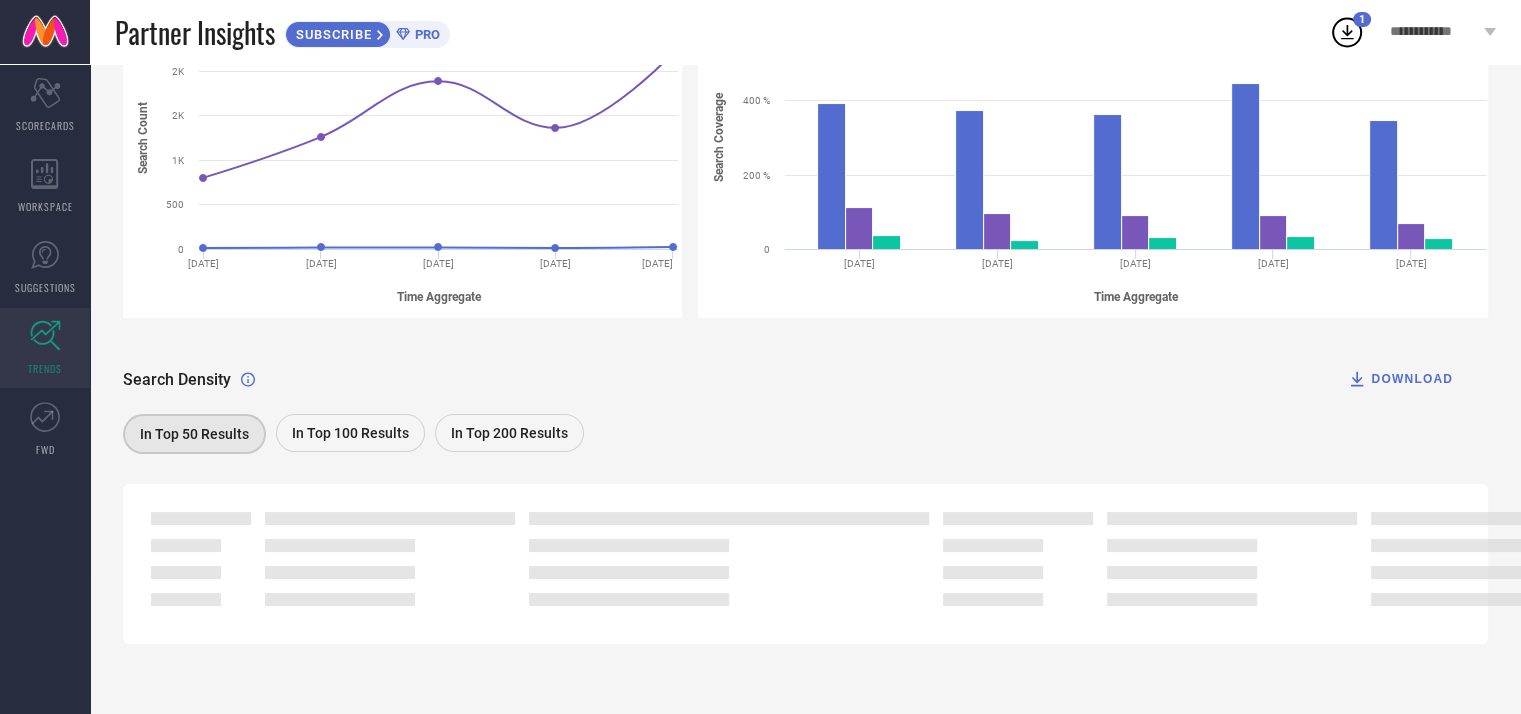 click on "Search Density   DOWNLOAD" at bounding box center [805, 379] 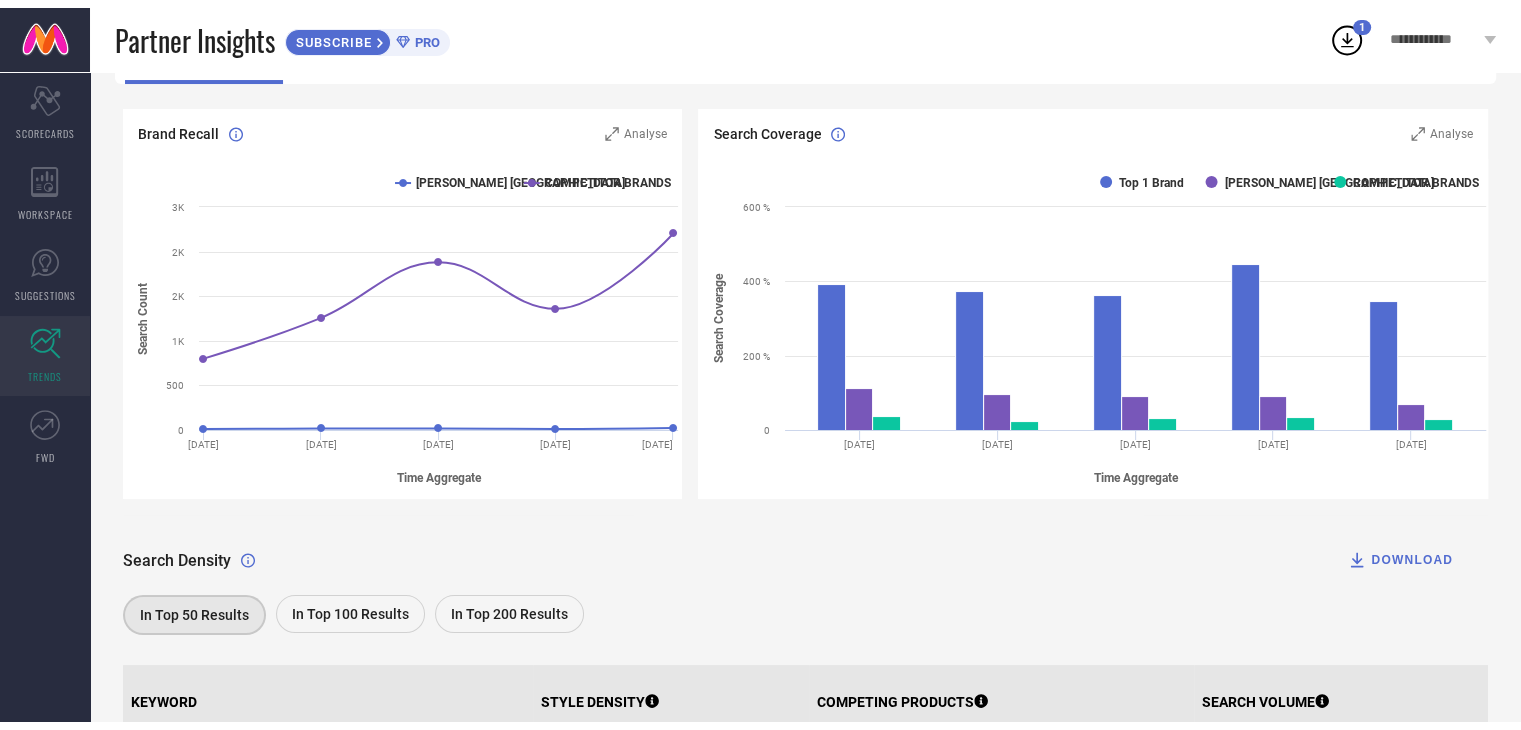 scroll, scrollTop: 0, scrollLeft: 0, axis: both 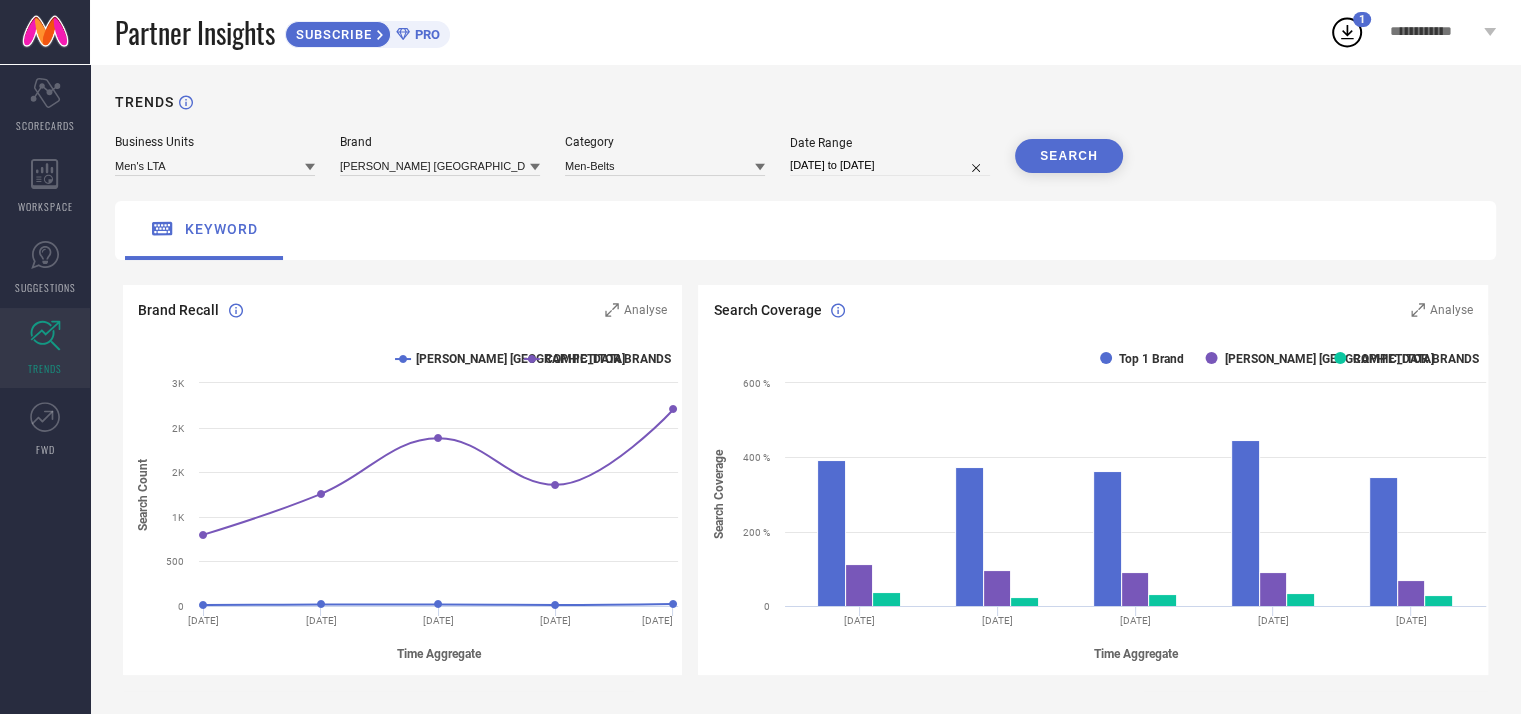click on "TRENDS" at bounding box center [45, 348] 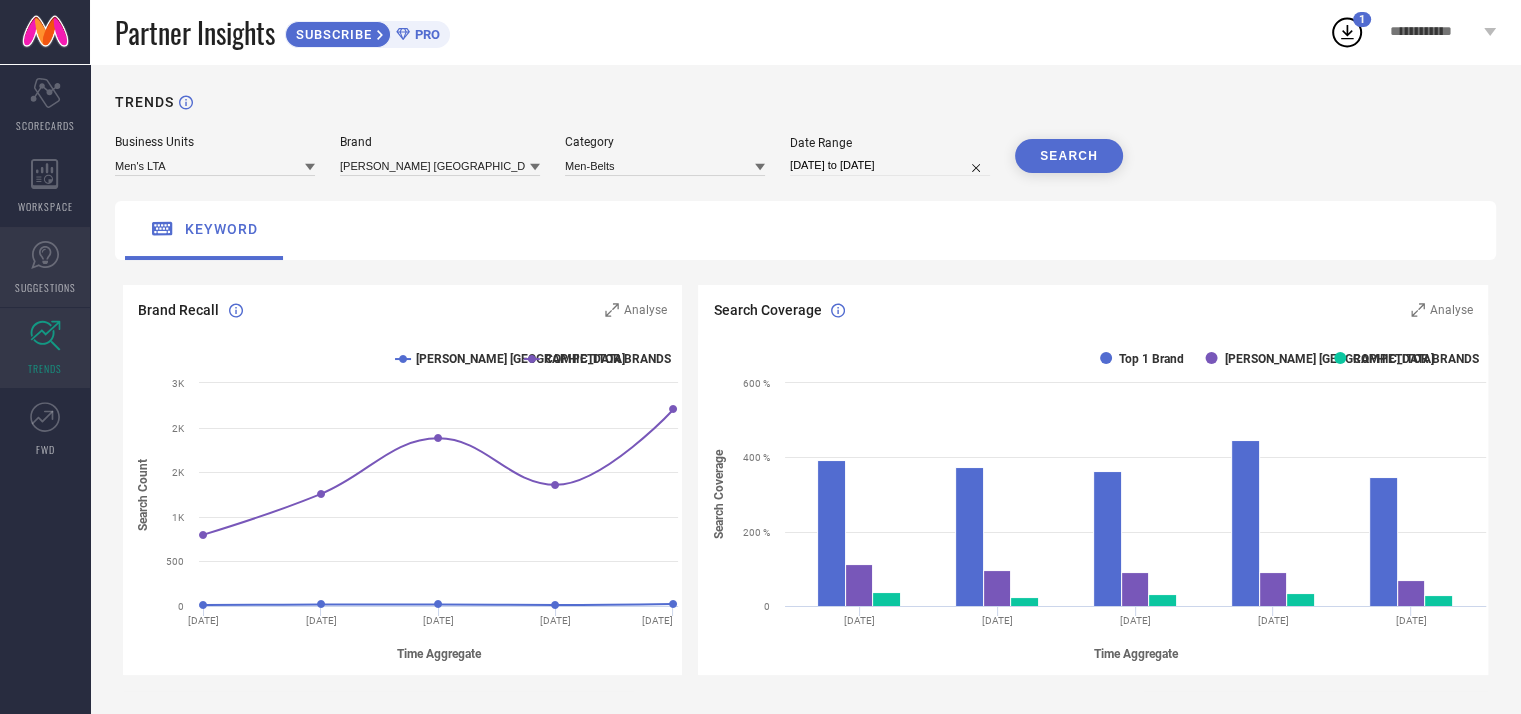 click on "SUGGESTIONS" at bounding box center (45, 267) 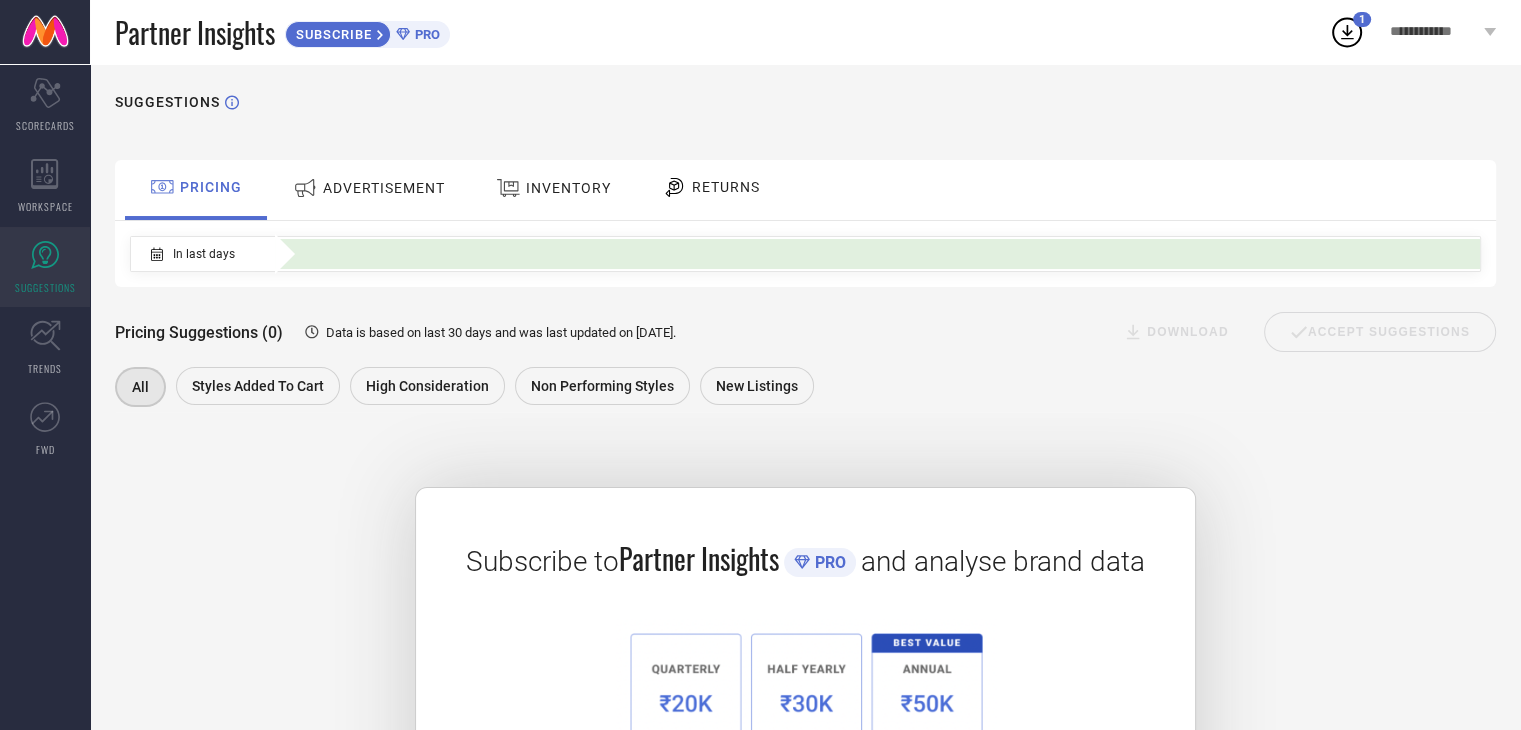 click on "SUGGESTIONS" at bounding box center [45, 287] 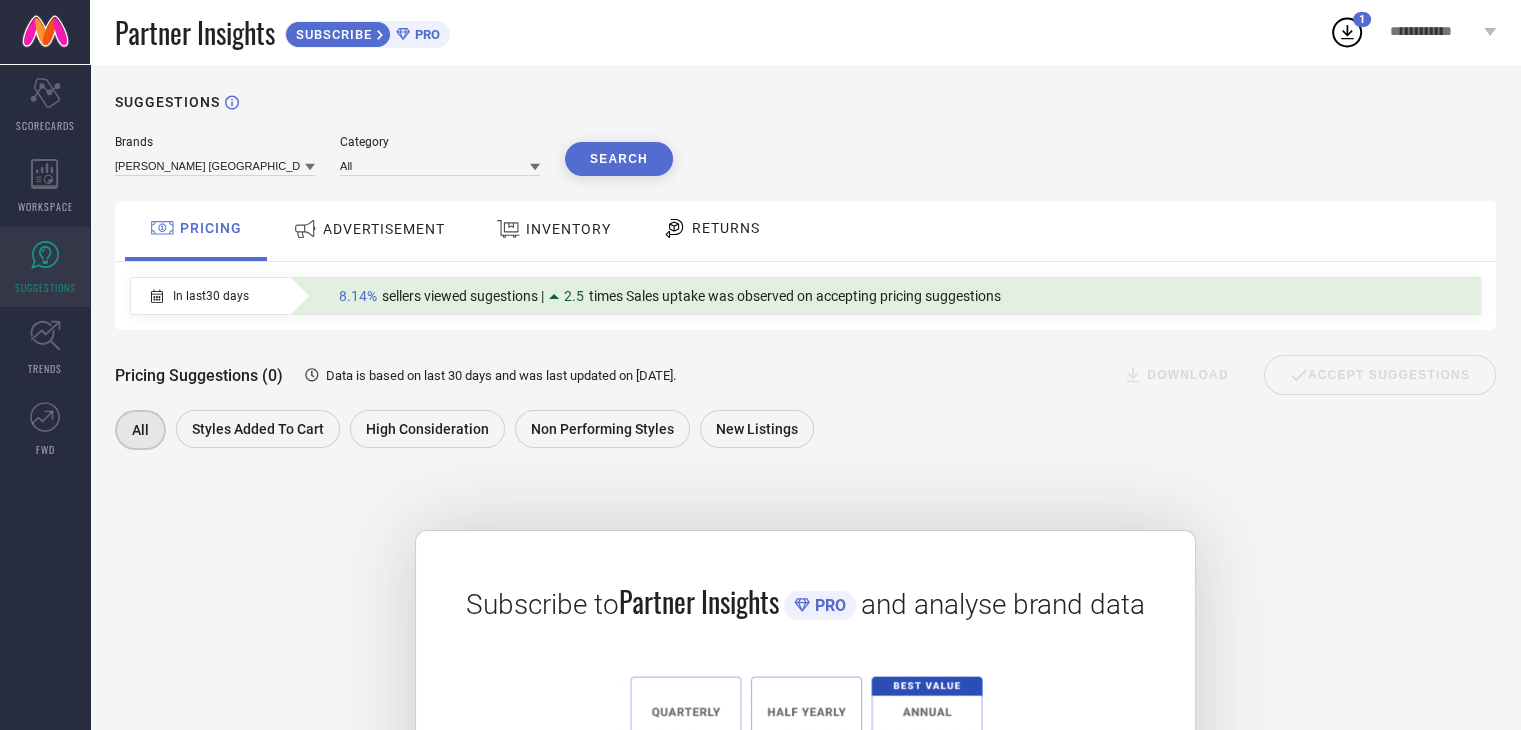 click on "ADVERTISEMENT" at bounding box center (384, 229) 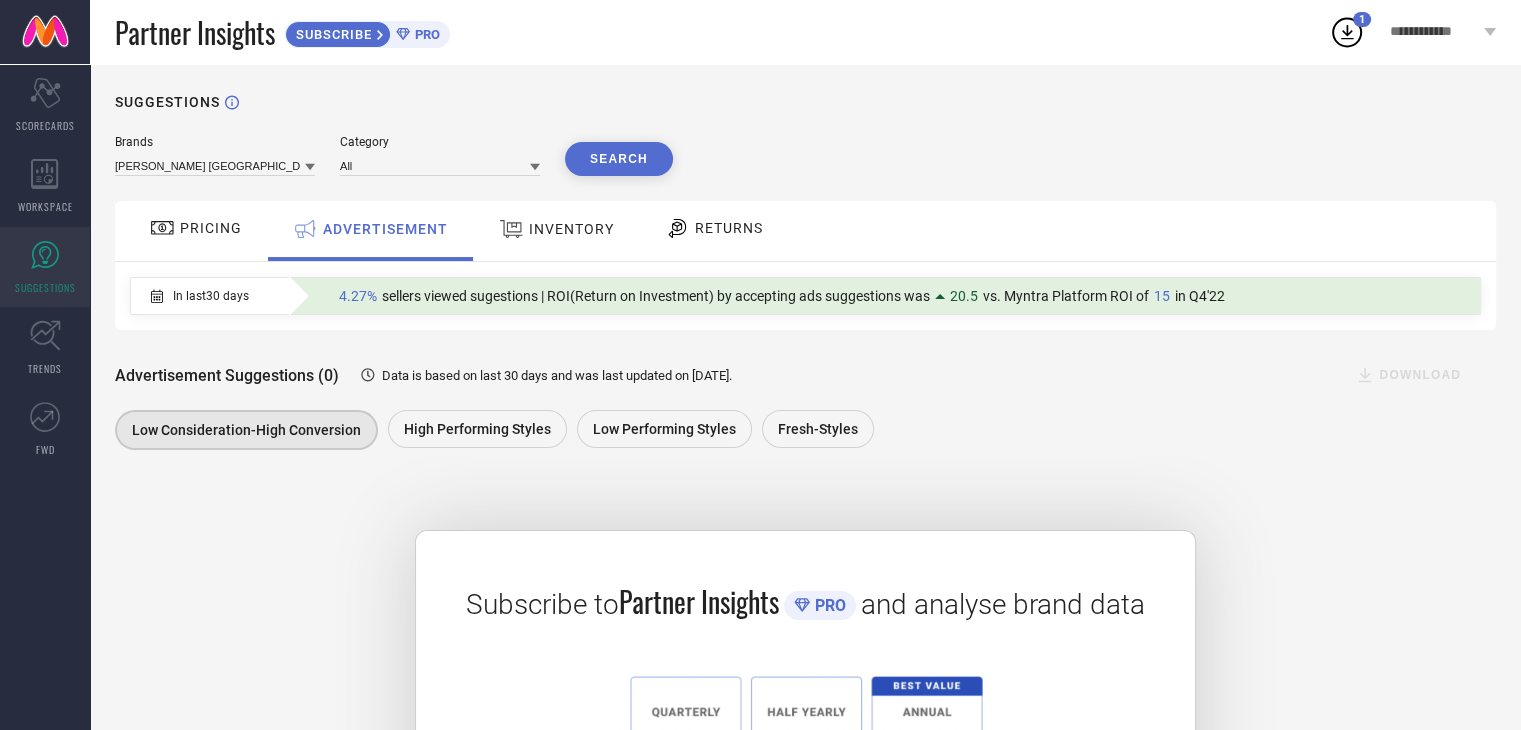 click on "INVENTORY" at bounding box center [571, 229] 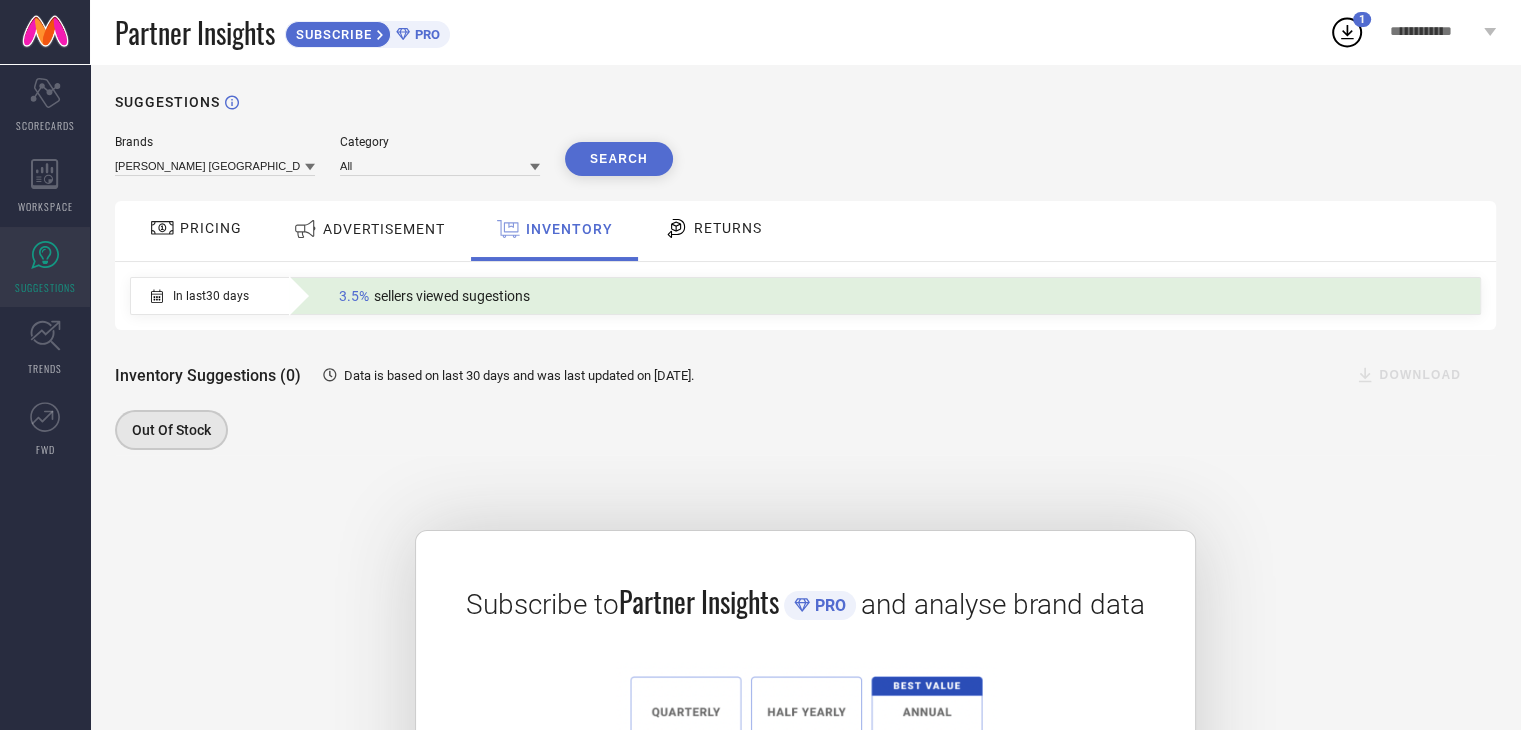 click on "RETURNS" at bounding box center [713, 228] 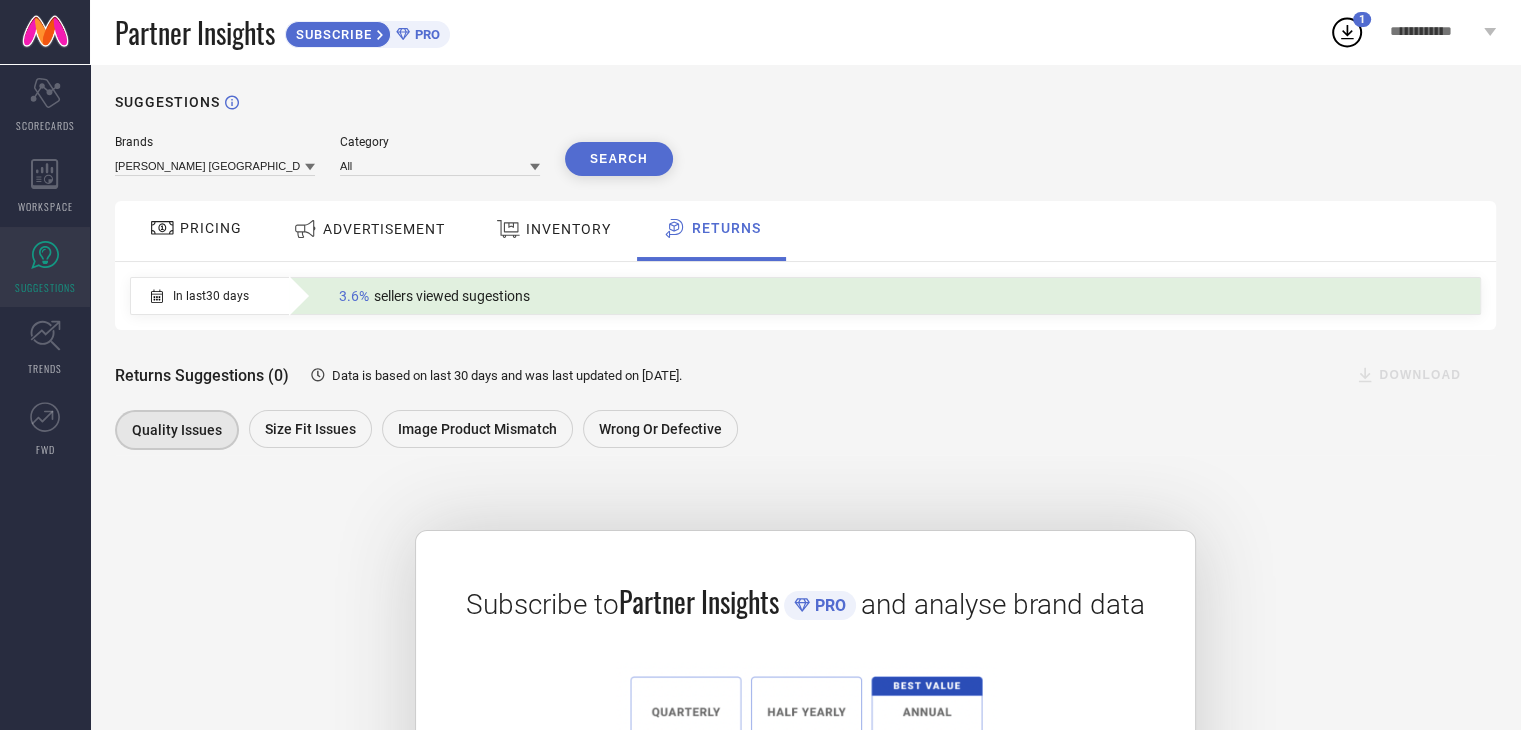 click on "3.6%" 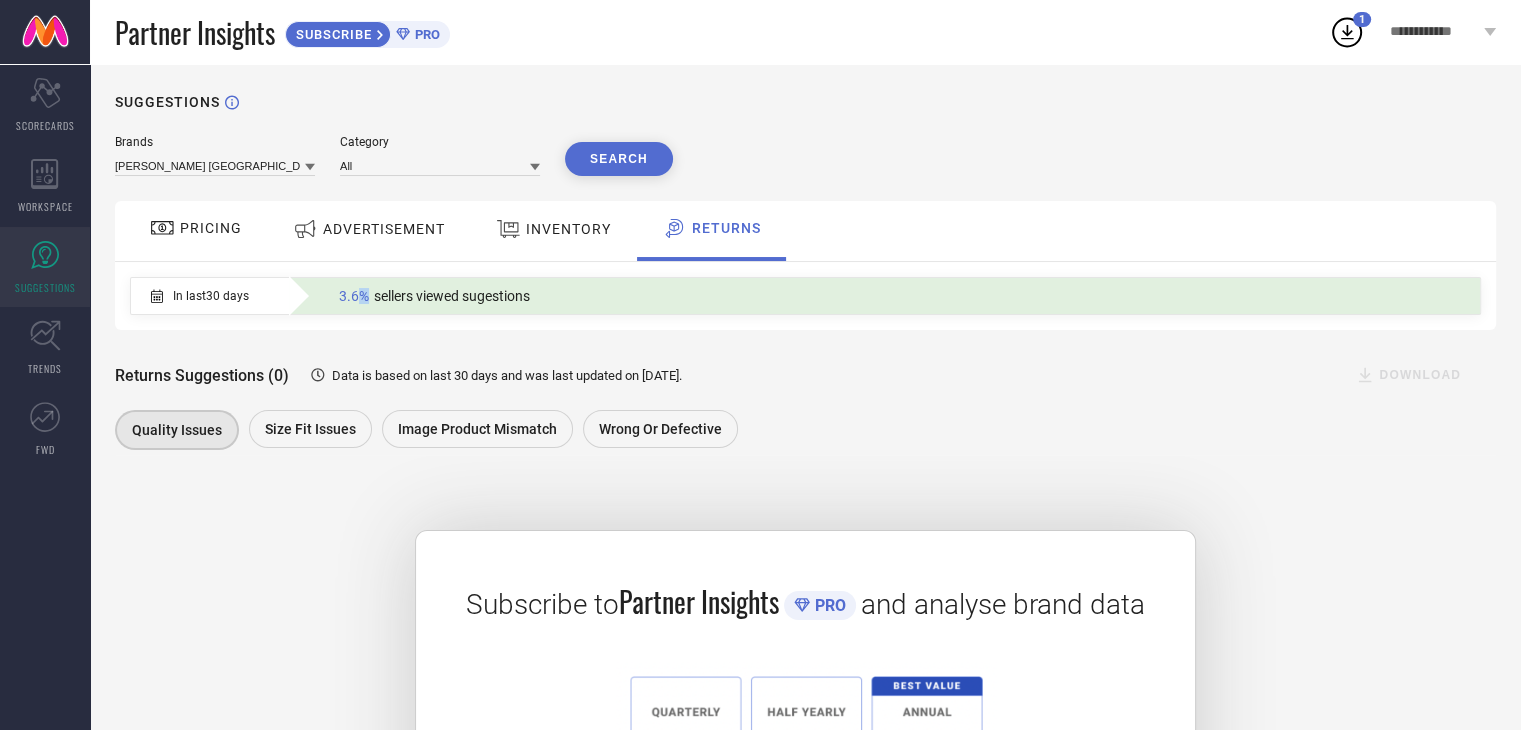 click on "3.6%" 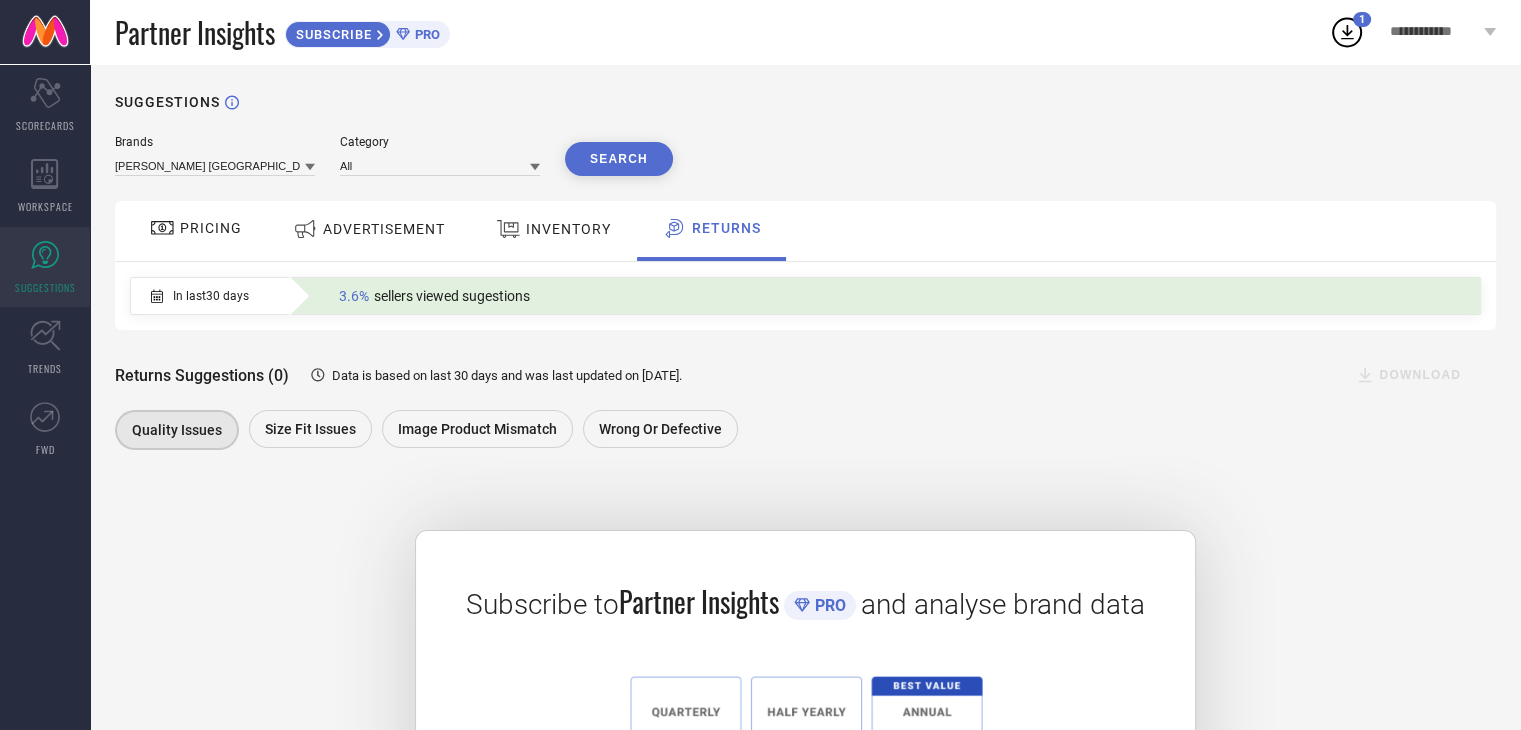 click on "sellers viewed sugestions" at bounding box center (452, 296) 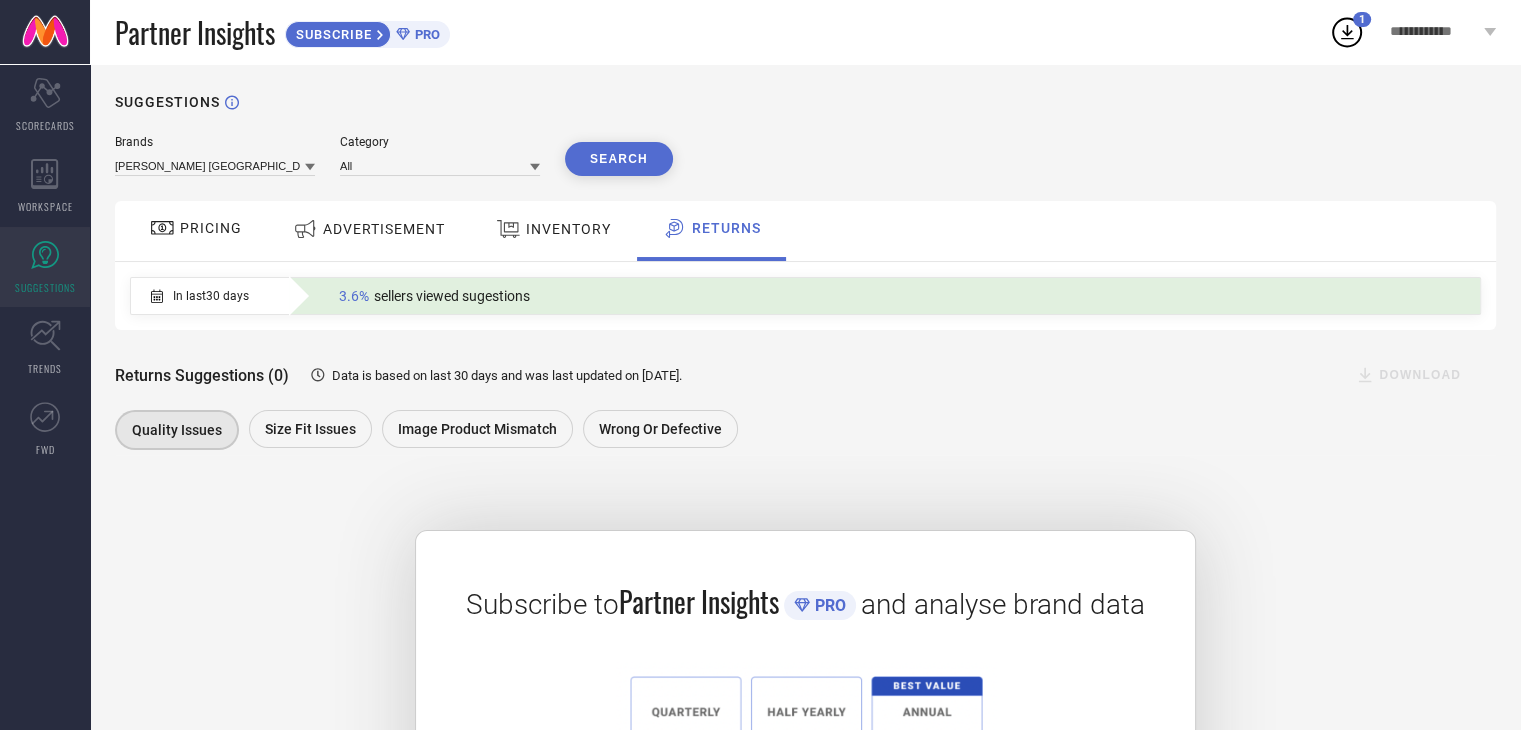 click on "PRICING" at bounding box center [211, 228] 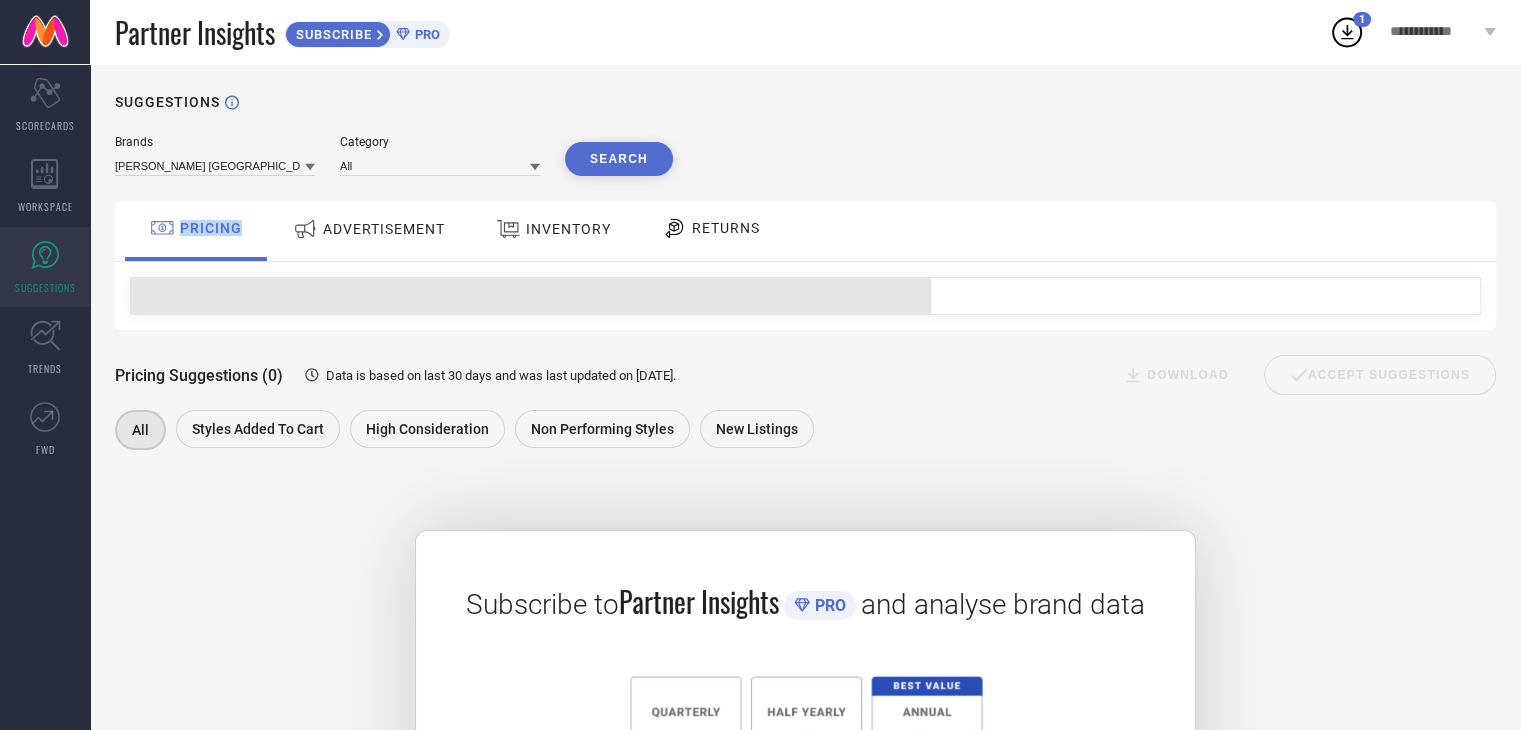 click on "PRICING" at bounding box center (211, 228) 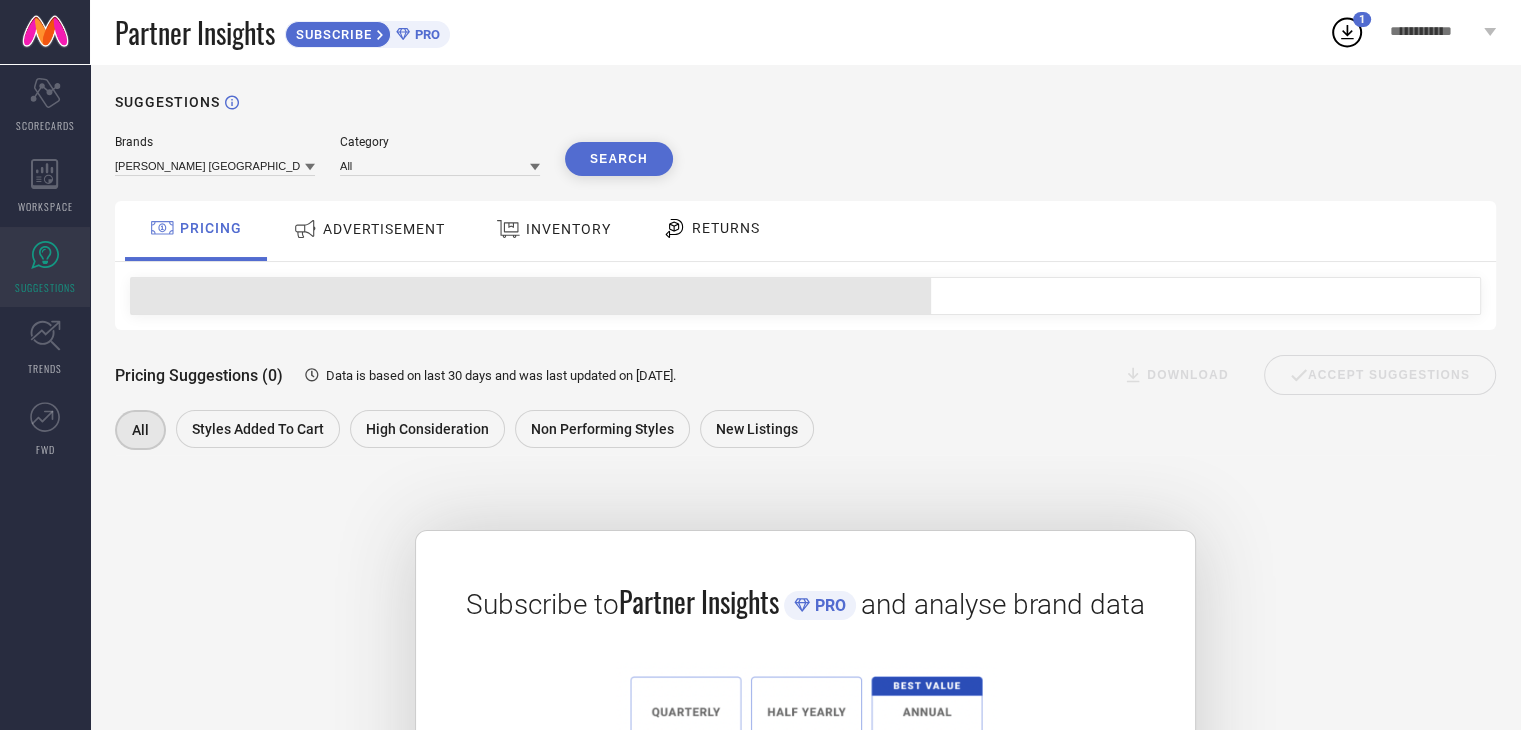 click 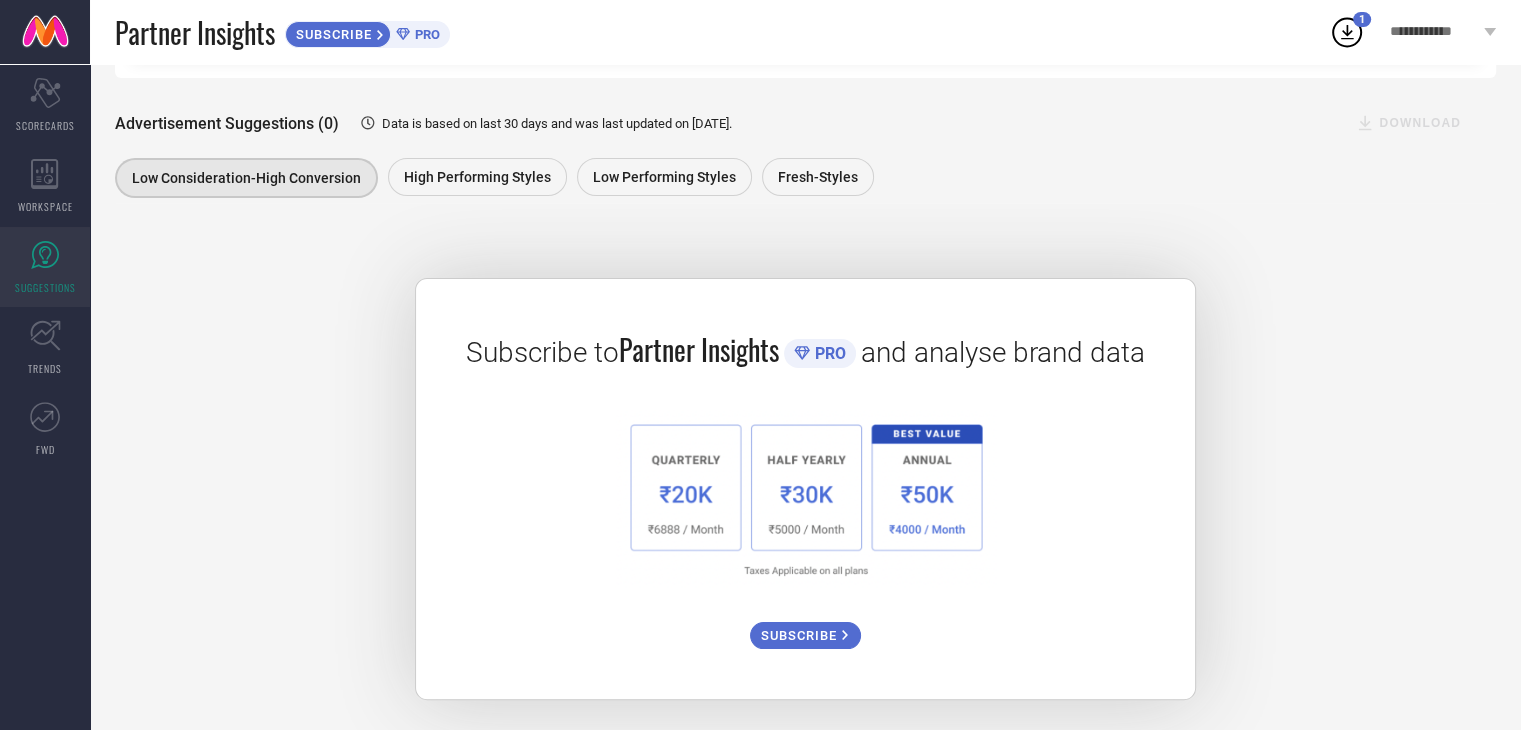 scroll, scrollTop: 0, scrollLeft: 0, axis: both 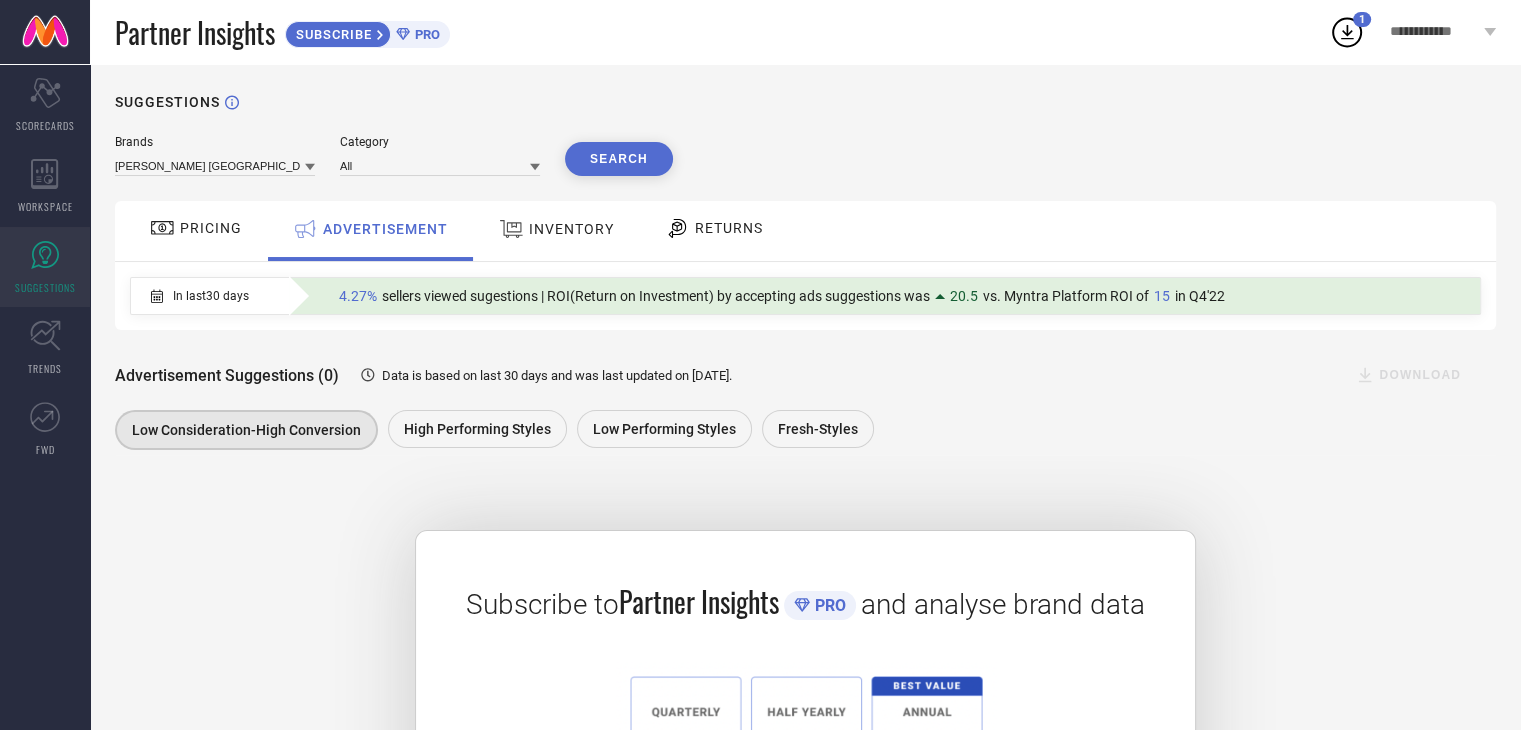 click at bounding box center [45, 32] 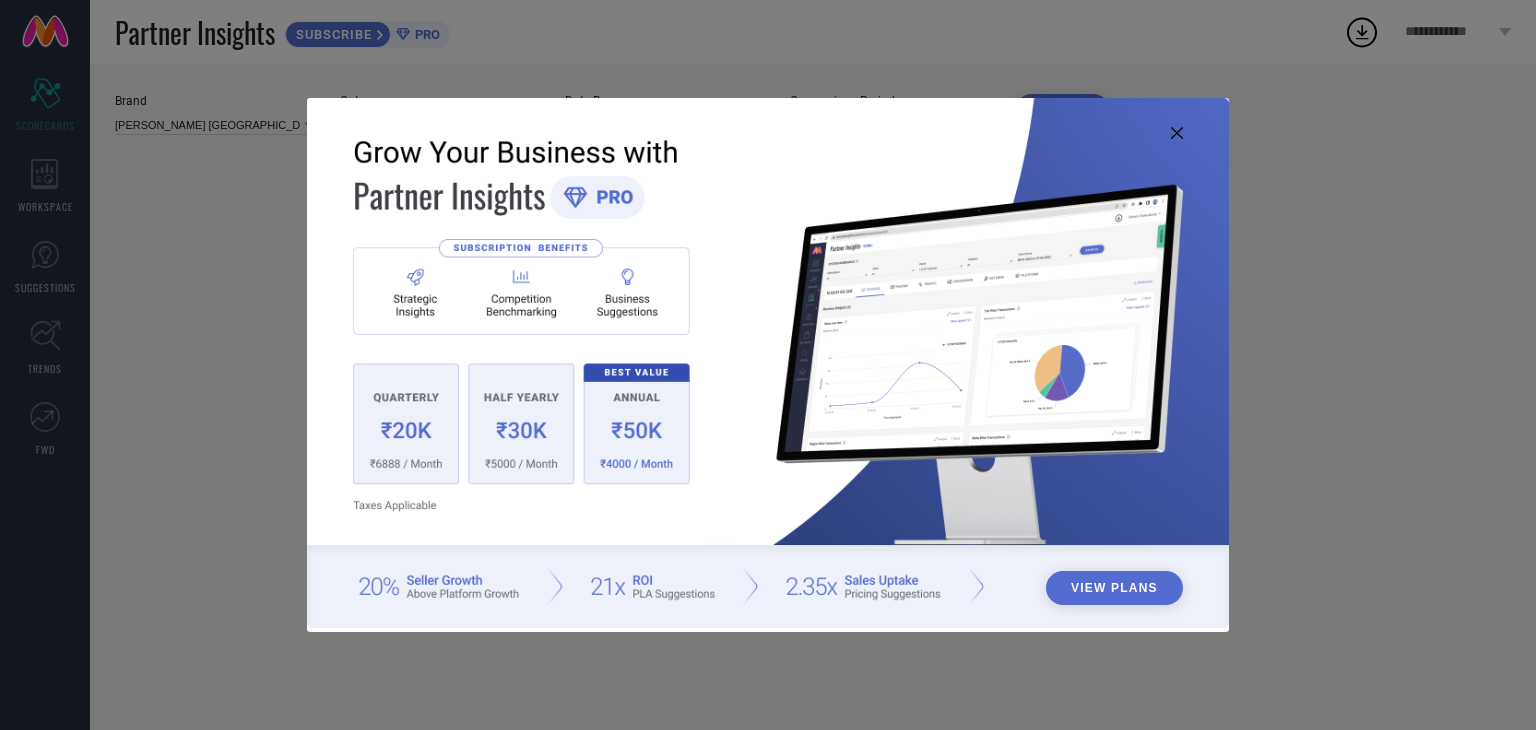 scroll, scrollTop: 0, scrollLeft: 0, axis: both 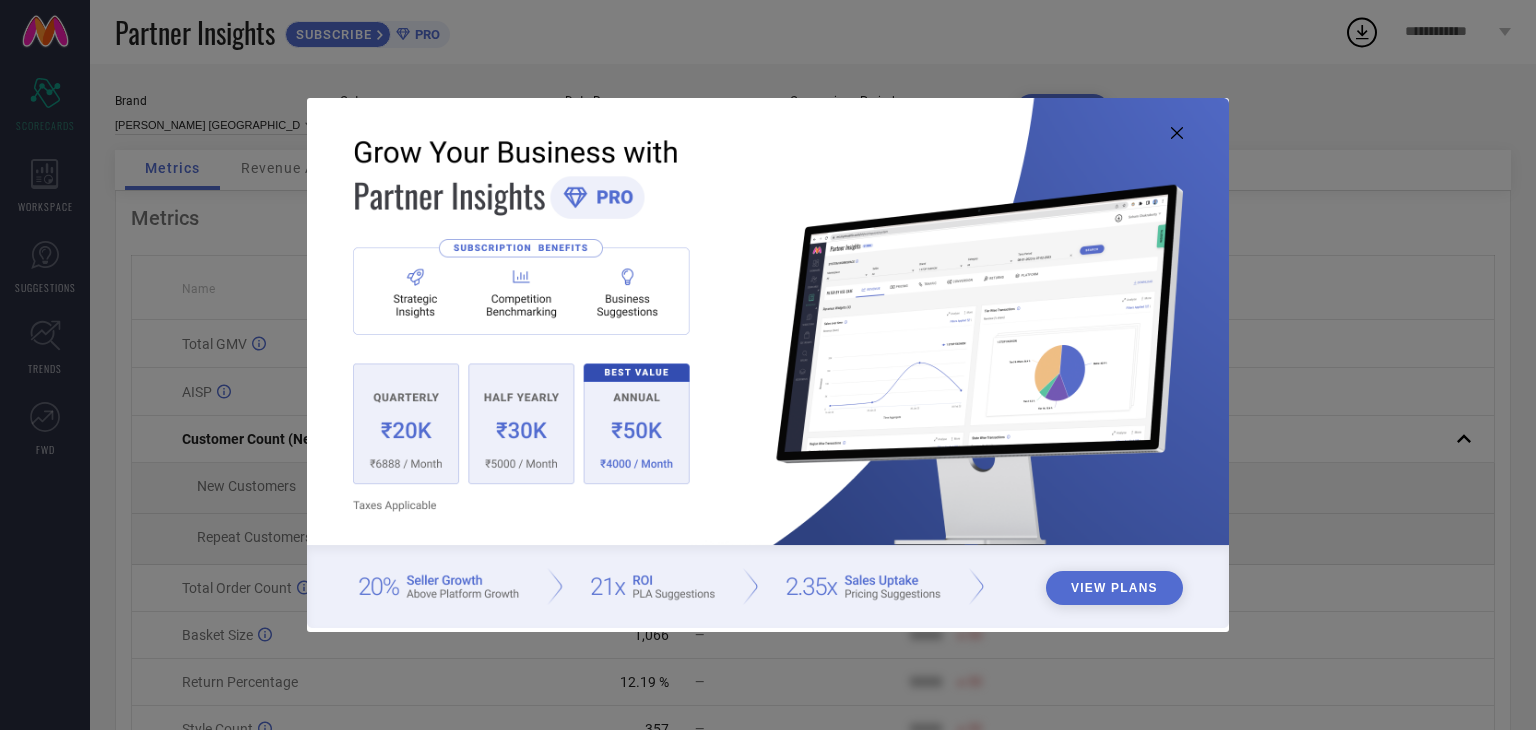 drag, startPoint x: 0, startPoint y: 0, endPoint x: 442, endPoint y: 280, distance: 523.2246 